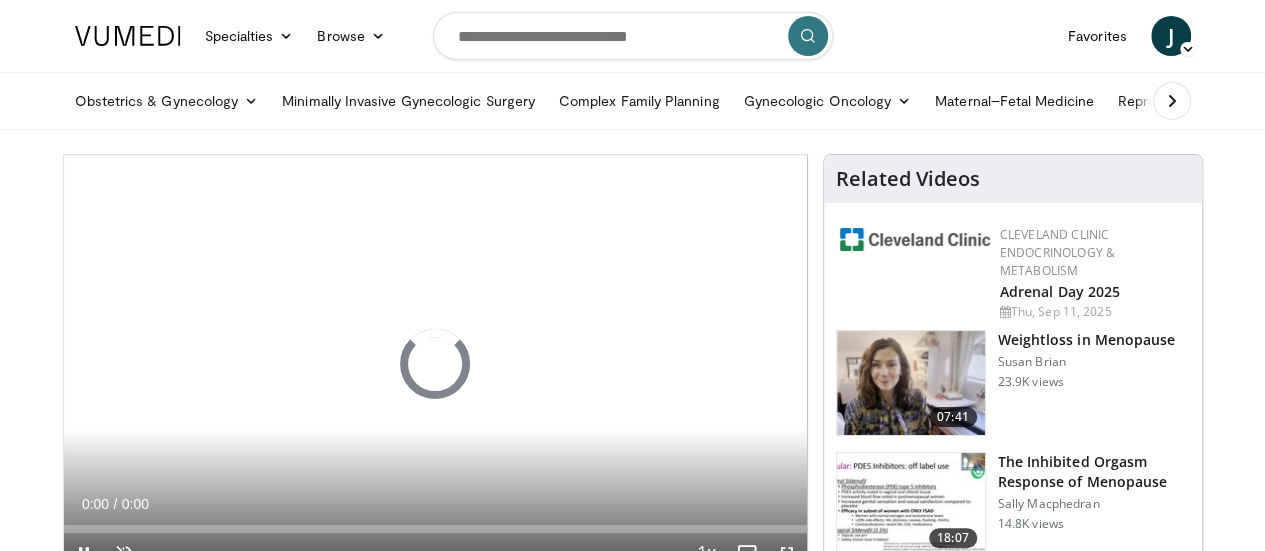 scroll, scrollTop: 100, scrollLeft: 0, axis: vertical 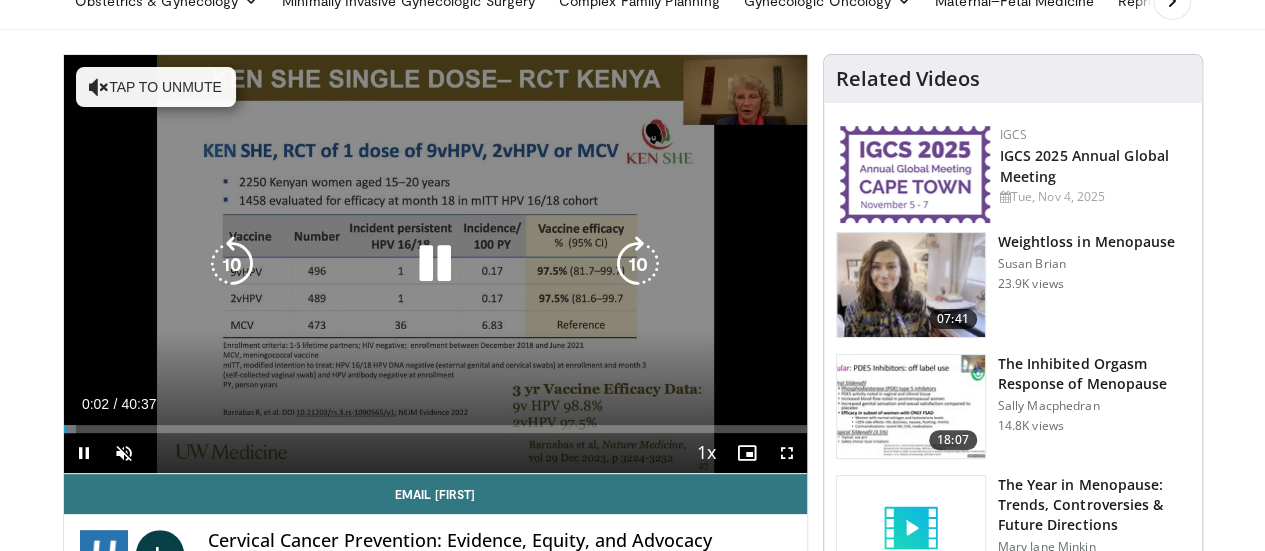 click on "Tap to unmute" at bounding box center [156, 87] 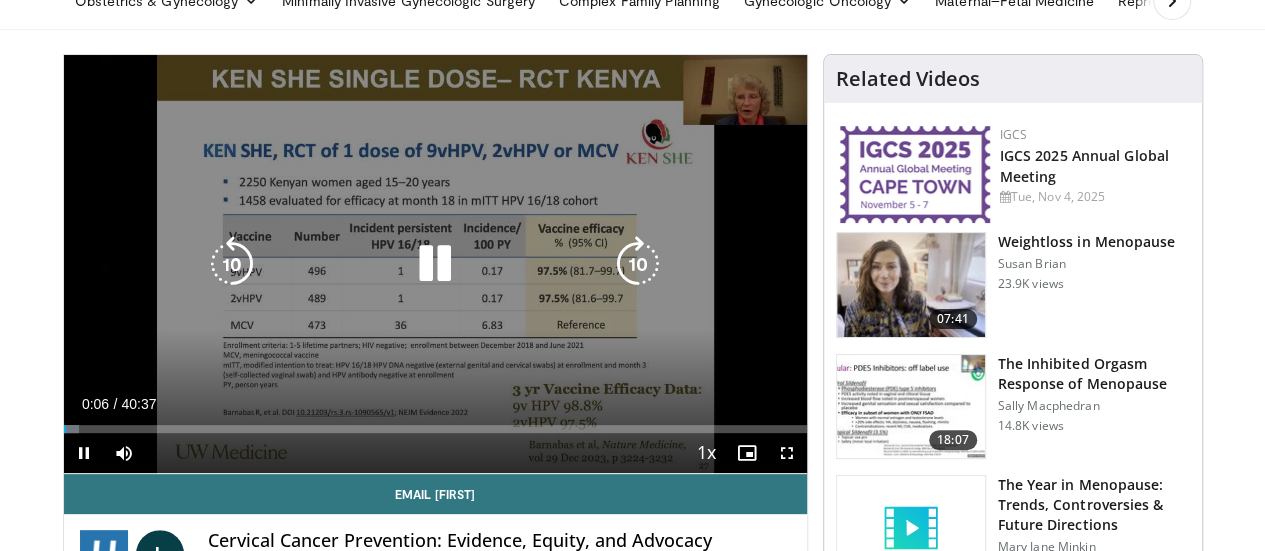 click at bounding box center [638, 264] 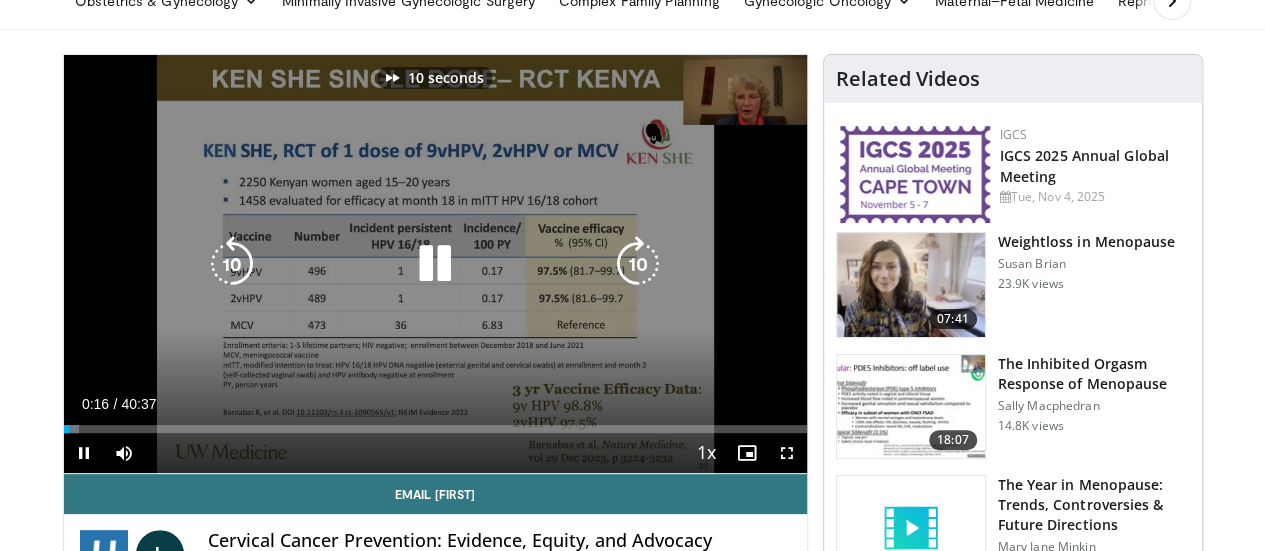 click at bounding box center [638, 264] 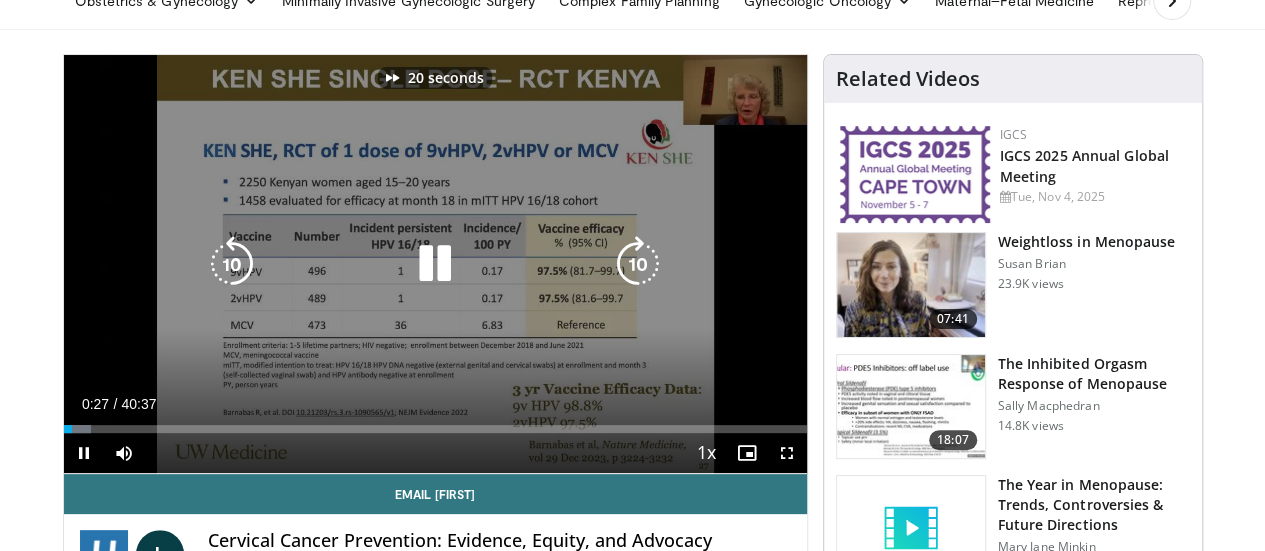 click at bounding box center [638, 264] 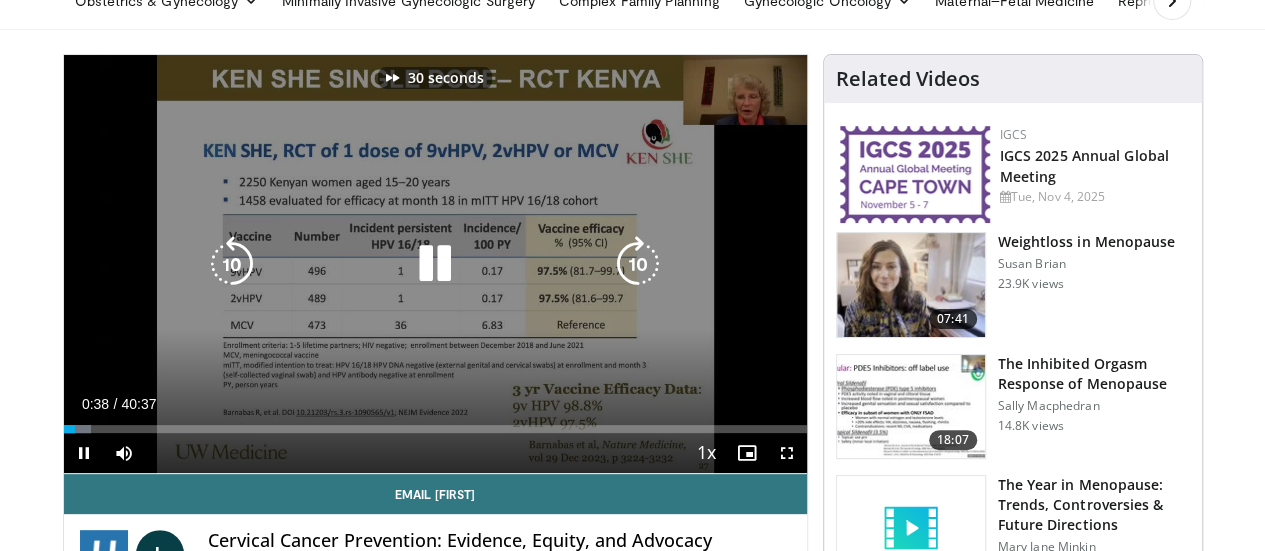 click at bounding box center [638, 264] 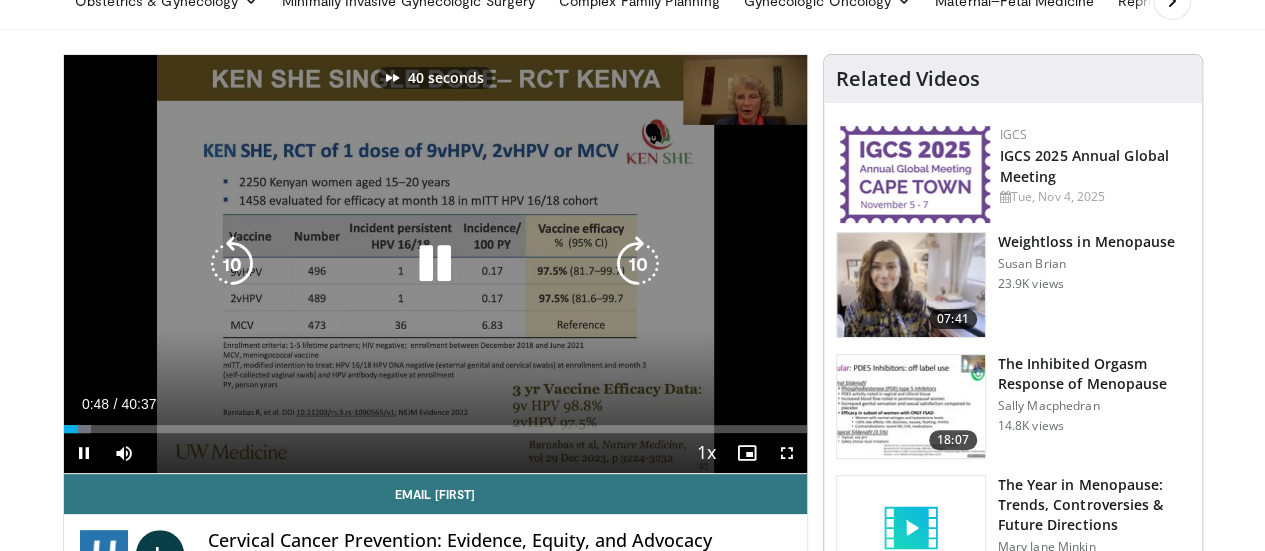 click at bounding box center (638, 264) 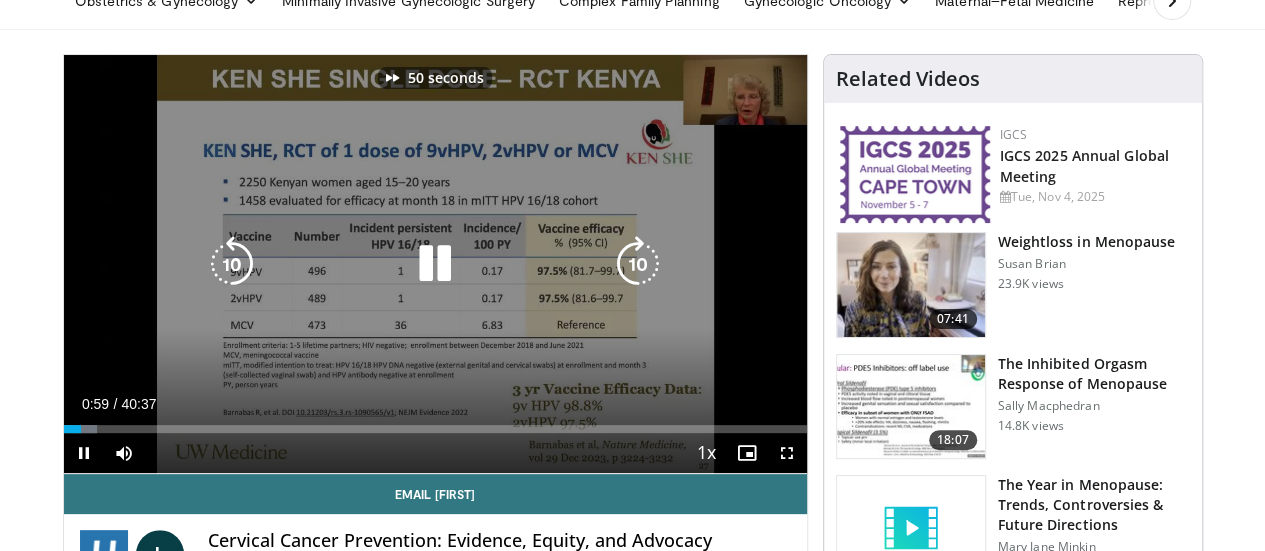 click at bounding box center [638, 264] 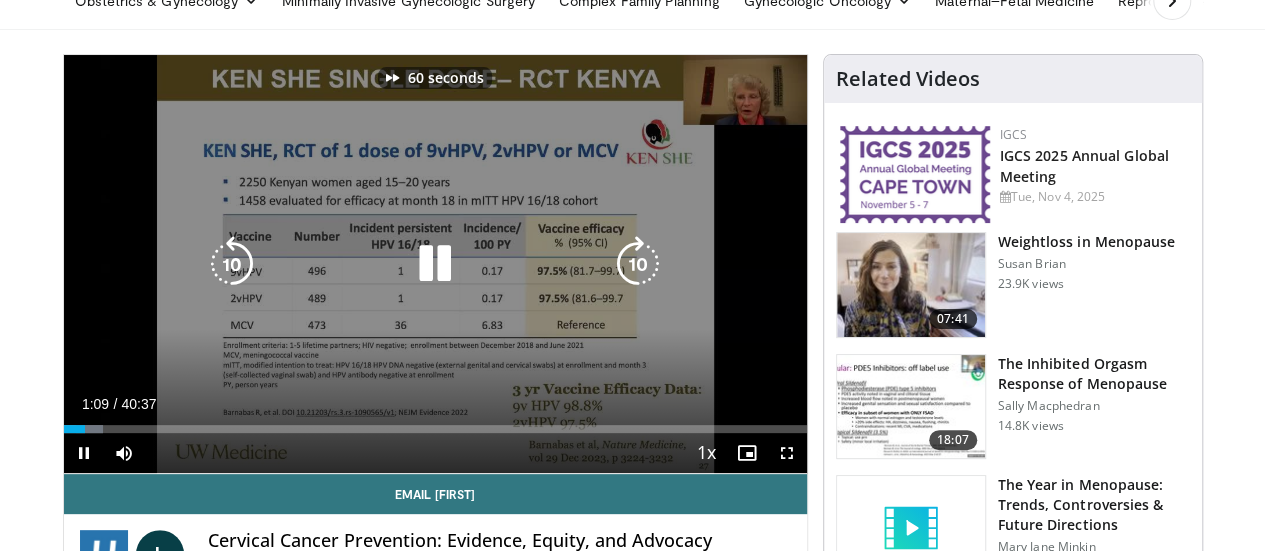 click at bounding box center (638, 264) 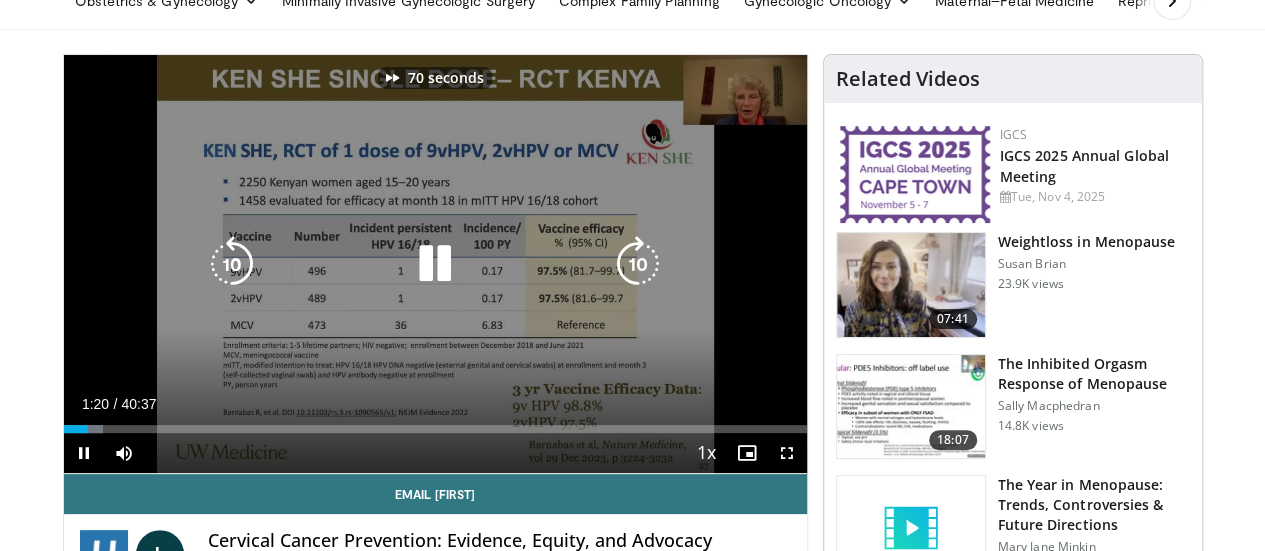 click at bounding box center (638, 264) 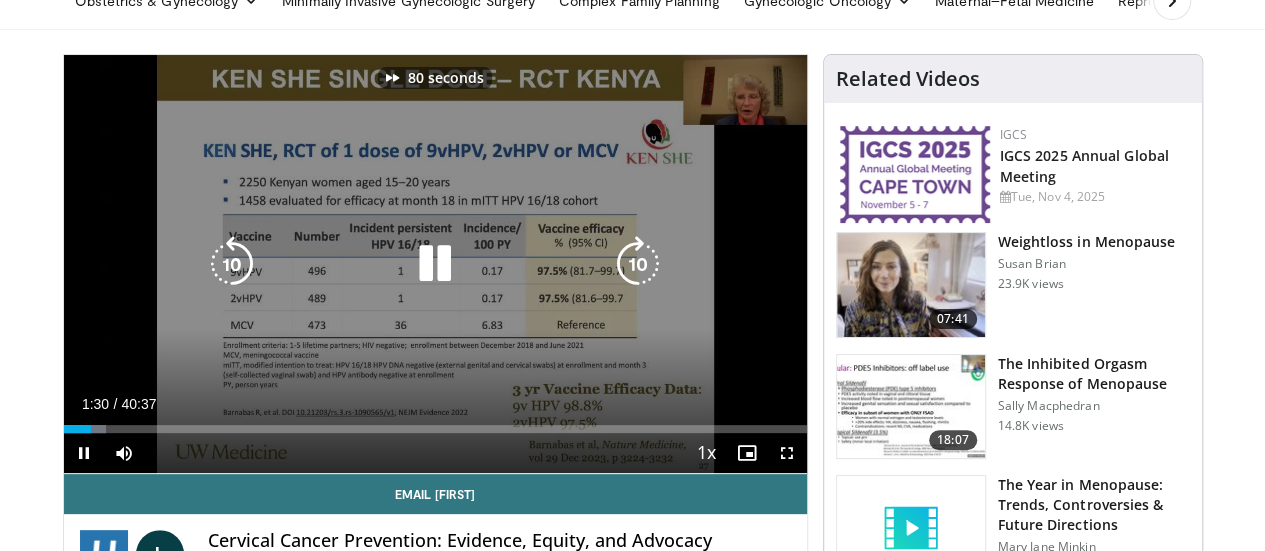 click at bounding box center (638, 264) 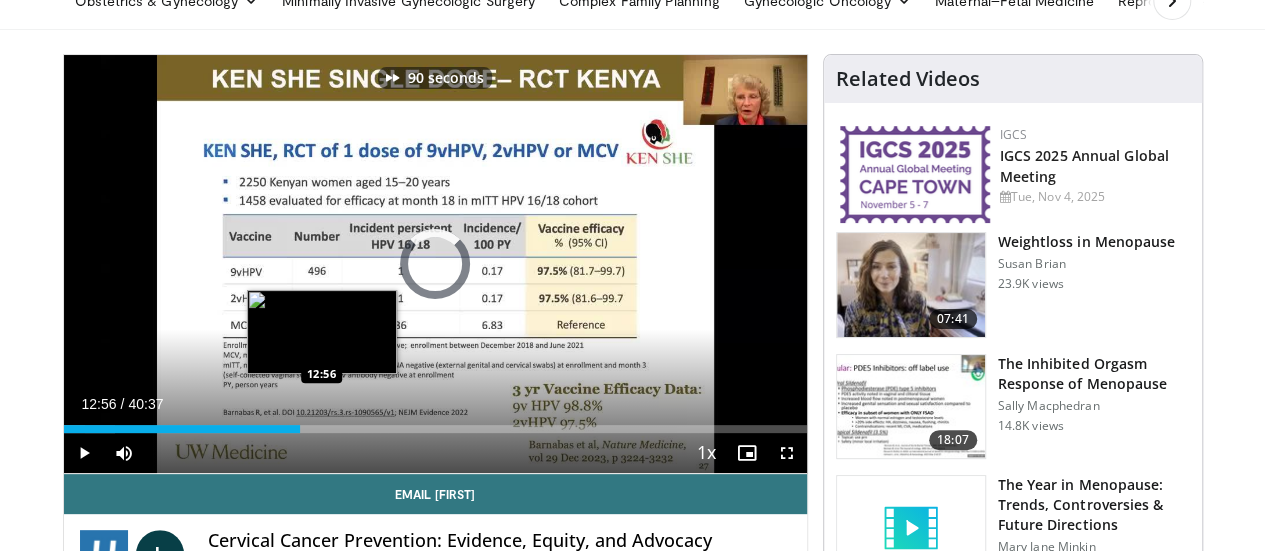 click on "Loaded :  6.92% 12:56 12:56" at bounding box center [435, 429] 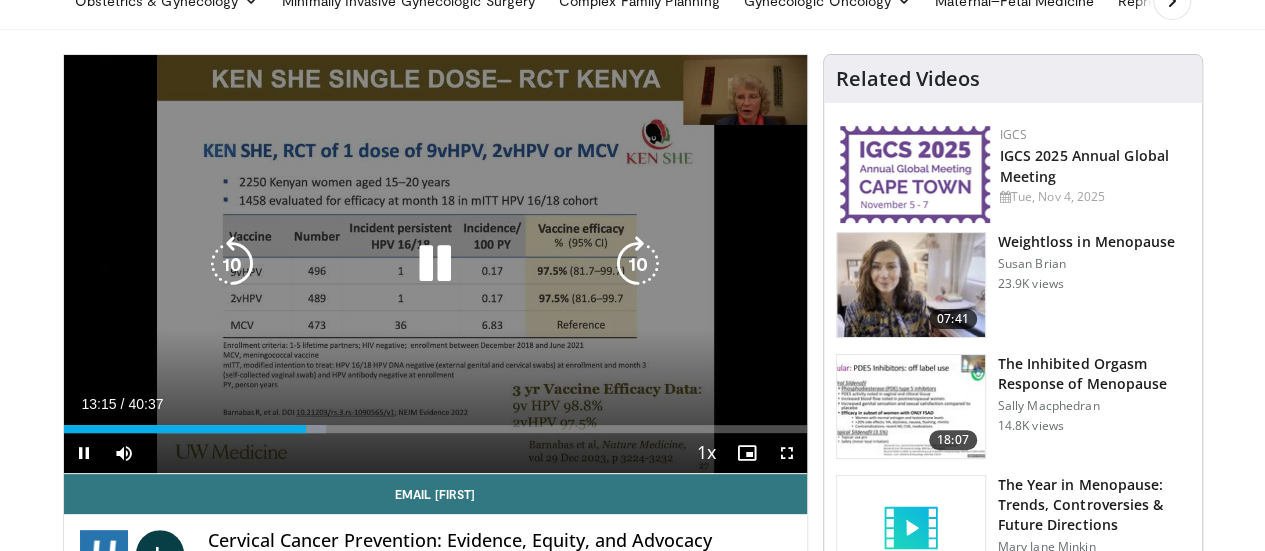 click at bounding box center (638, 264) 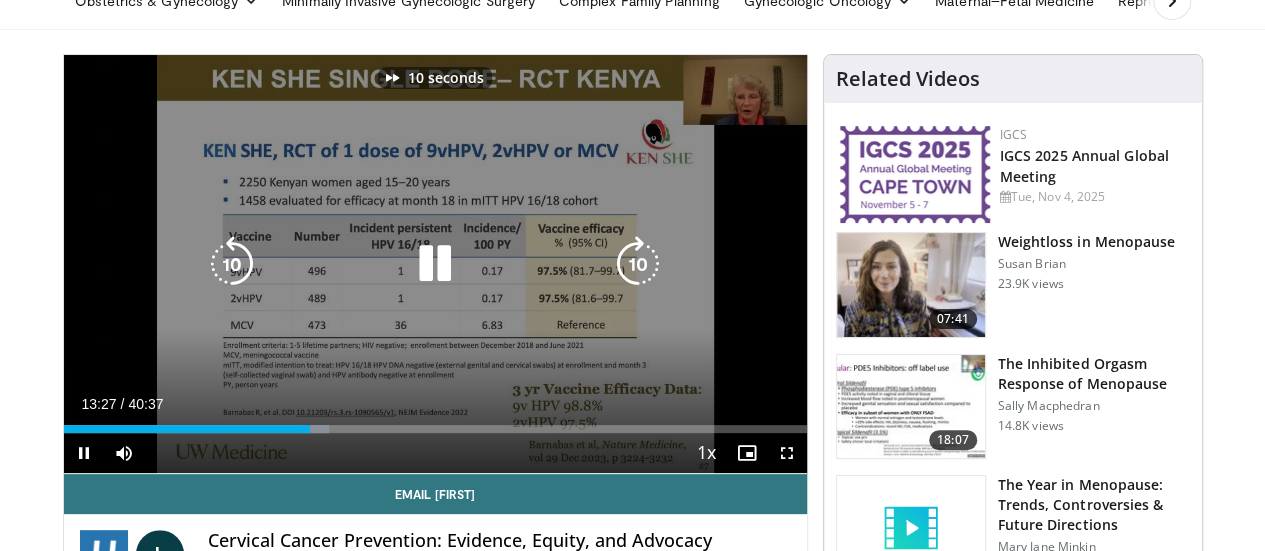 click at bounding box center (638, 264) 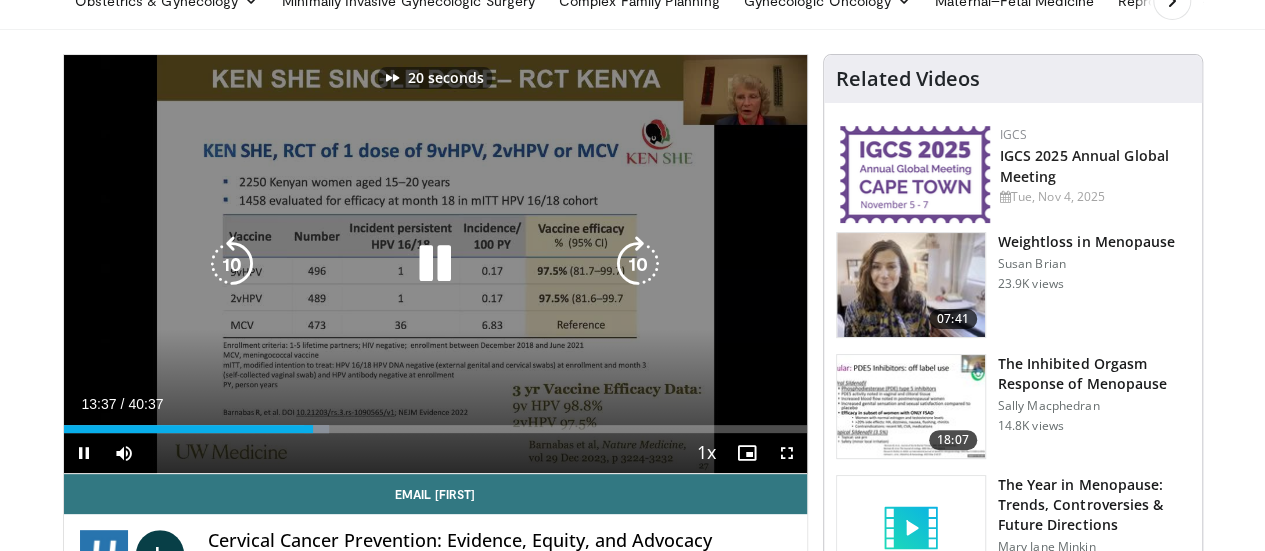 click at bounding box center (638, 264) 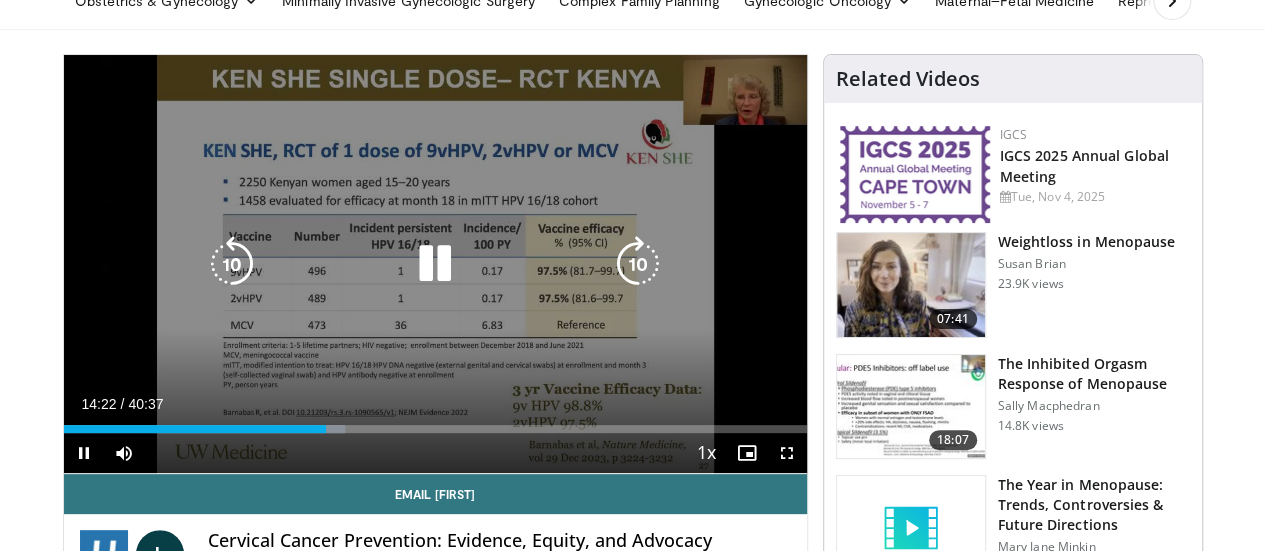click at bounding box center [232, 264] 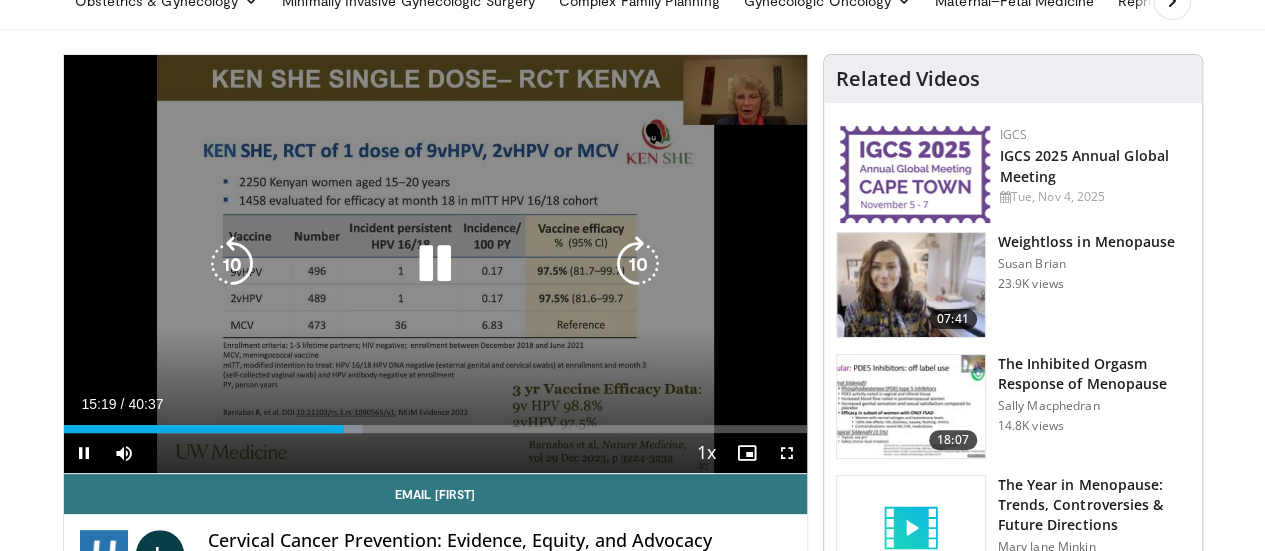 click at bounding box center (638, 264) 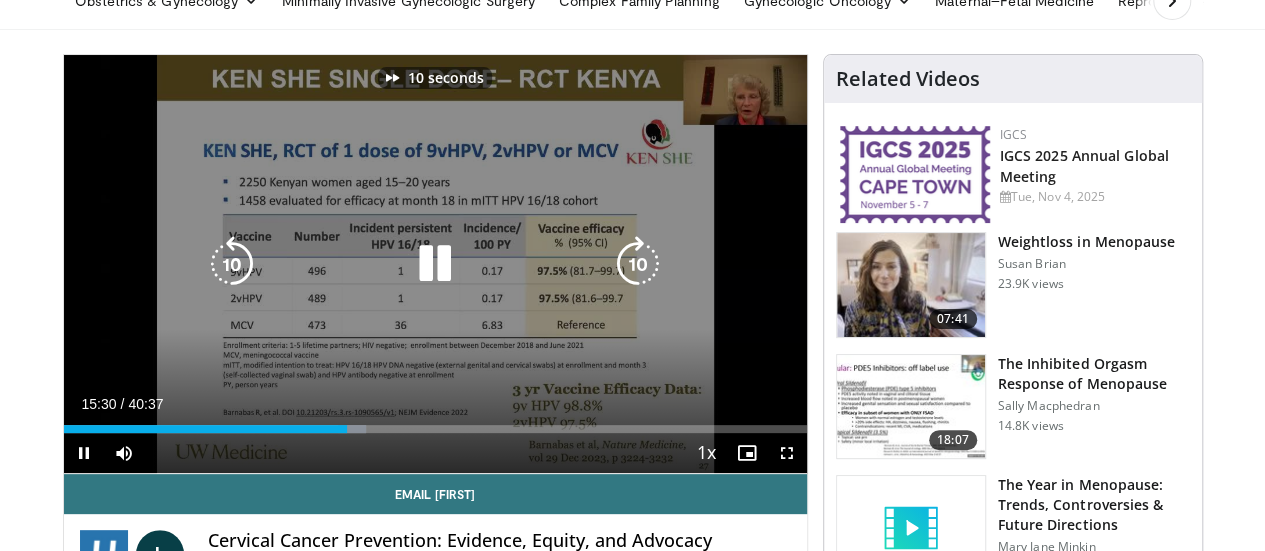 click at bounding box center (638, 264) 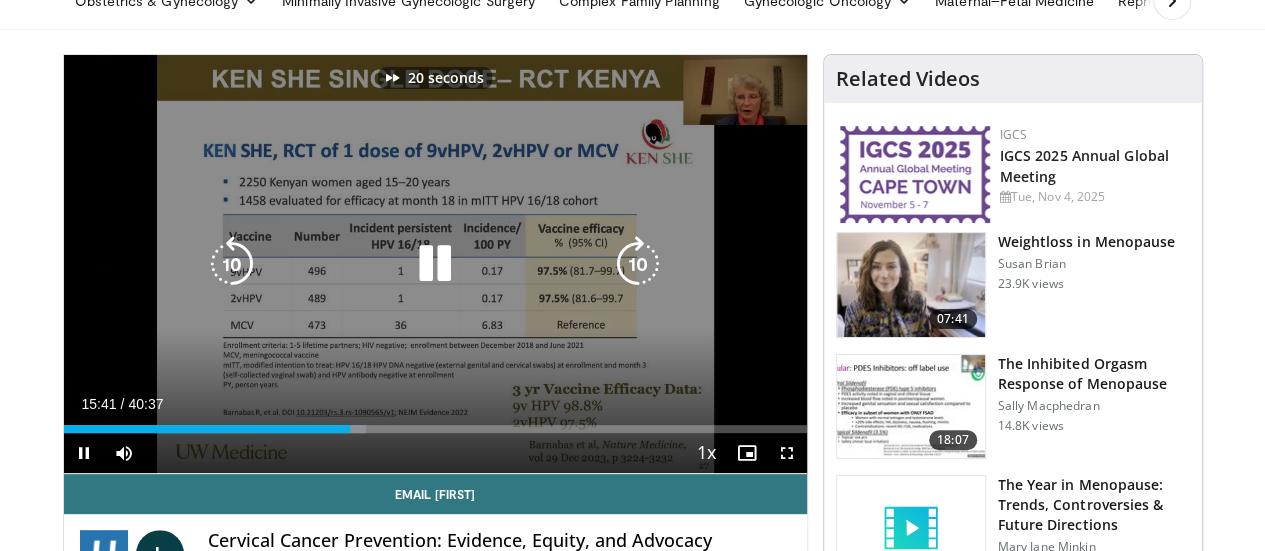 click at bounding box center [638, 264] 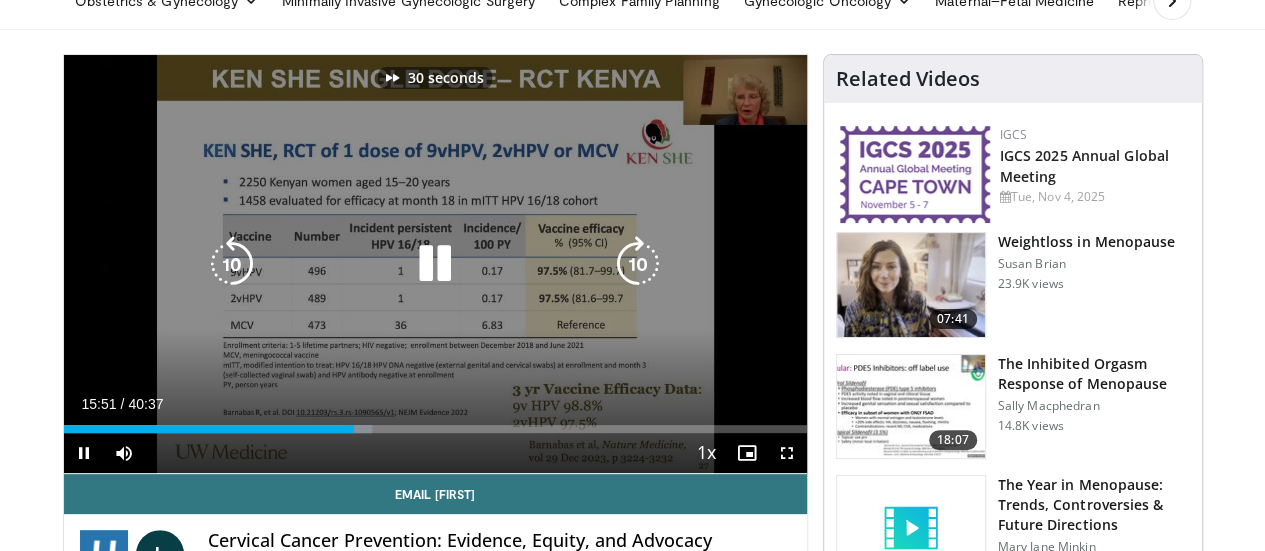click at bounding box center (638, 264) 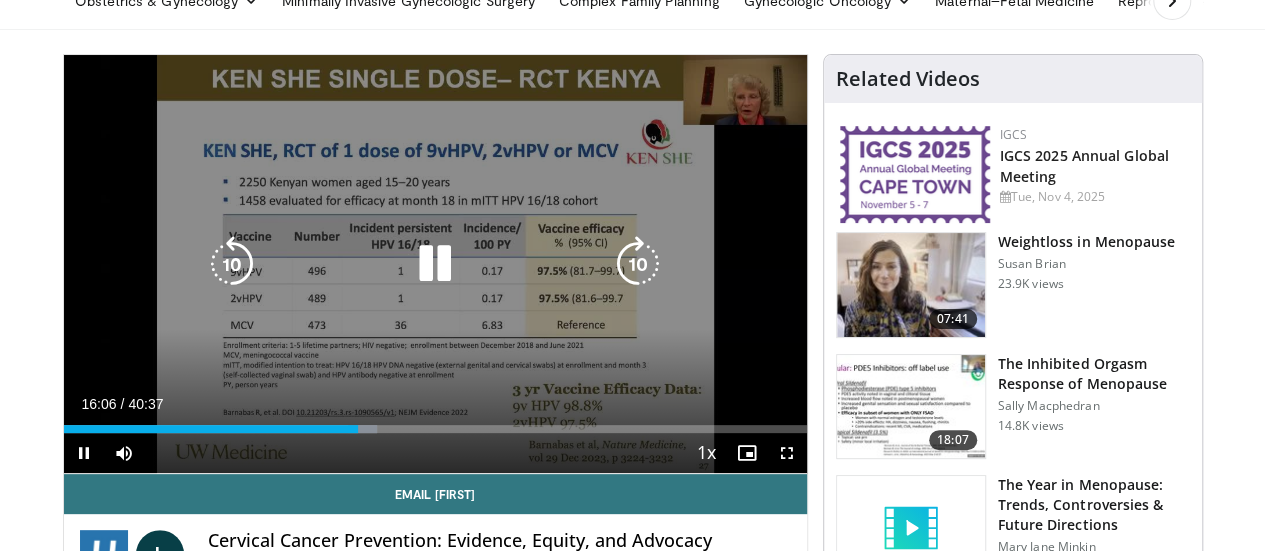 click at bounding box center (638, 264) 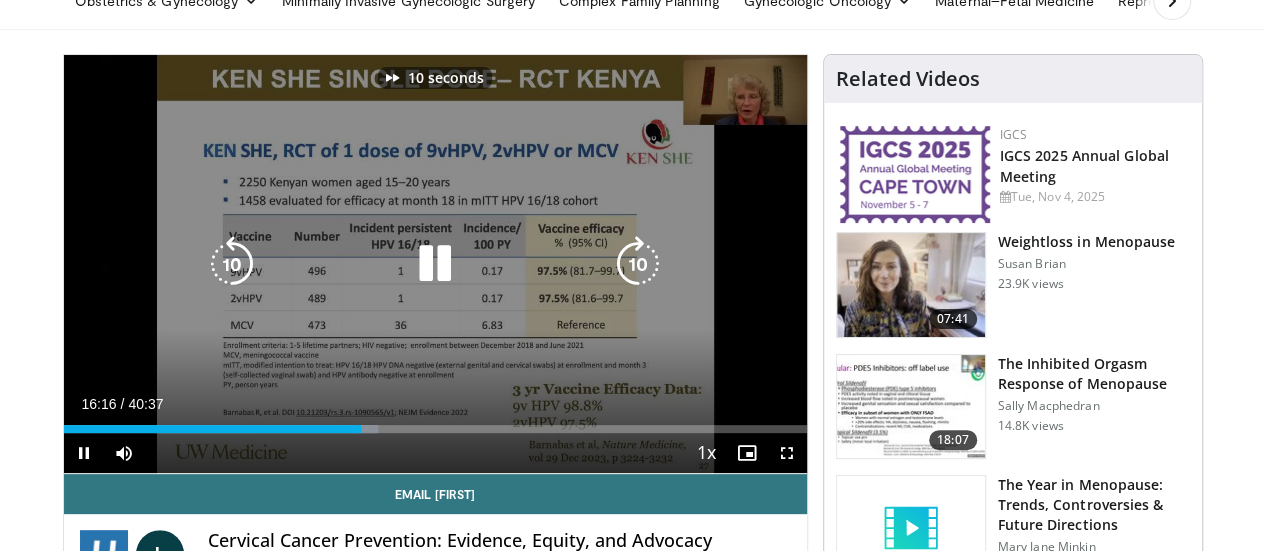 click at bounding box center (638, 264) 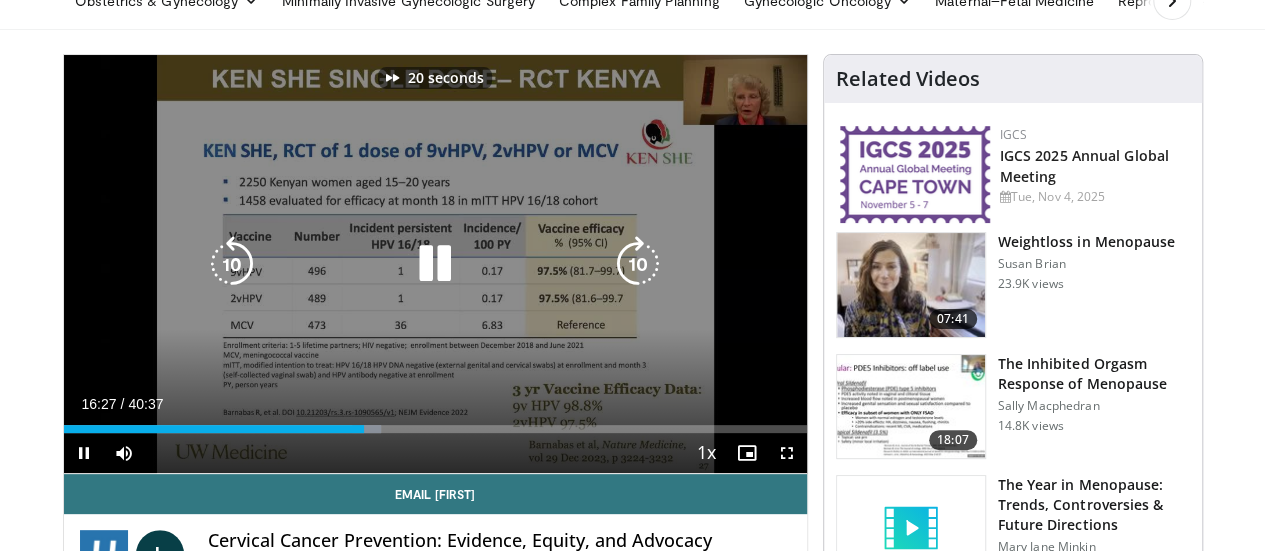 click at bounding box center (638, 264) 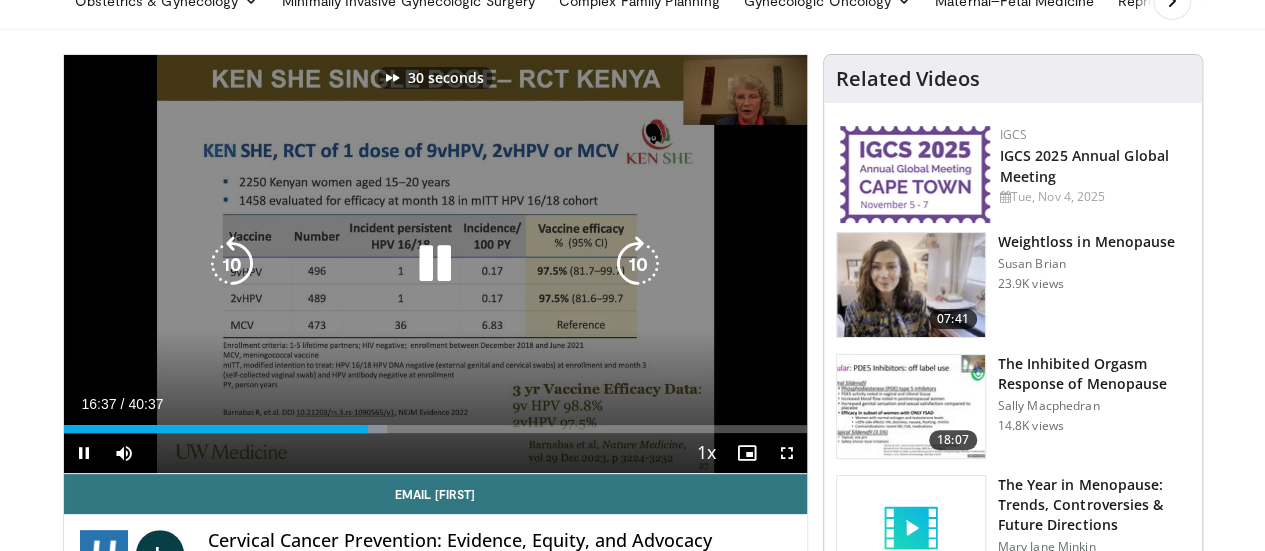 click at bounding box center (638, 264) 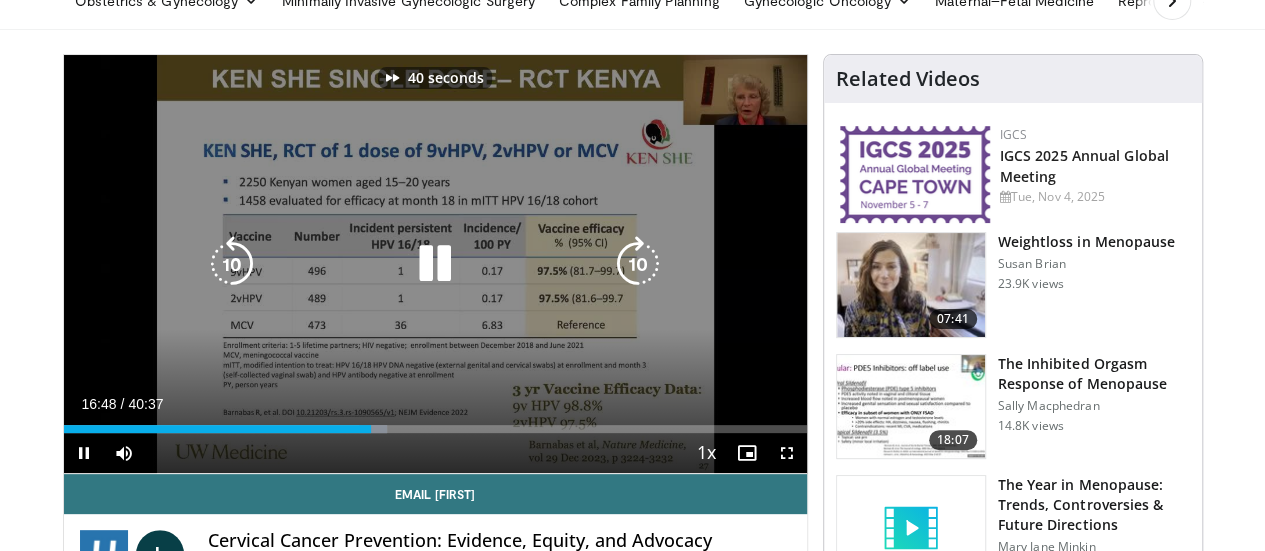 click at bounding box center [638, 264] 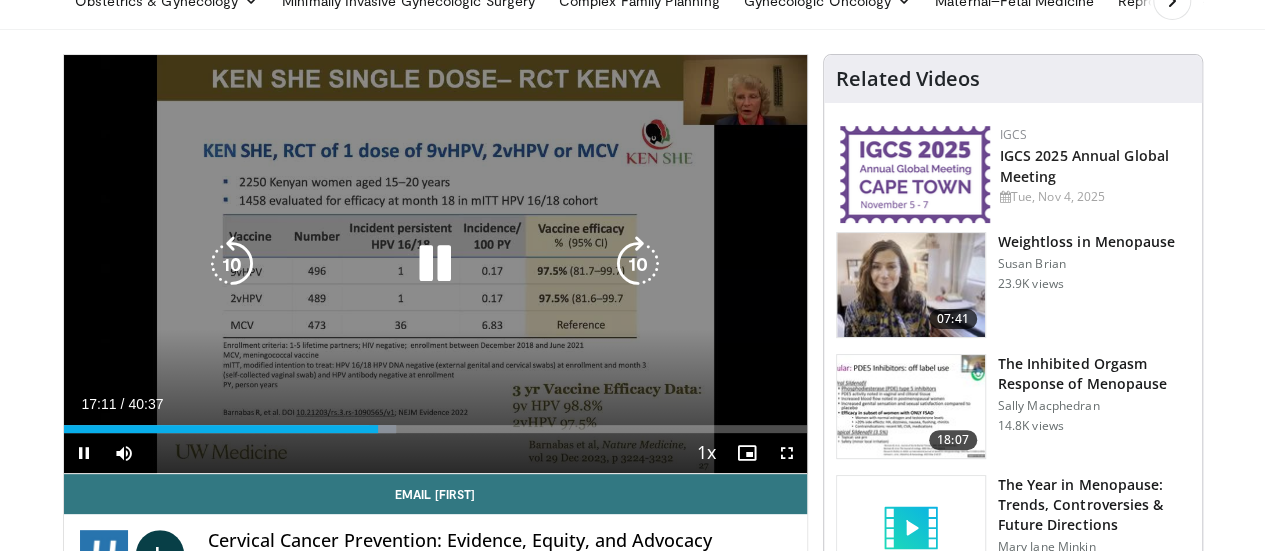 click at bounding box center [638, 264] 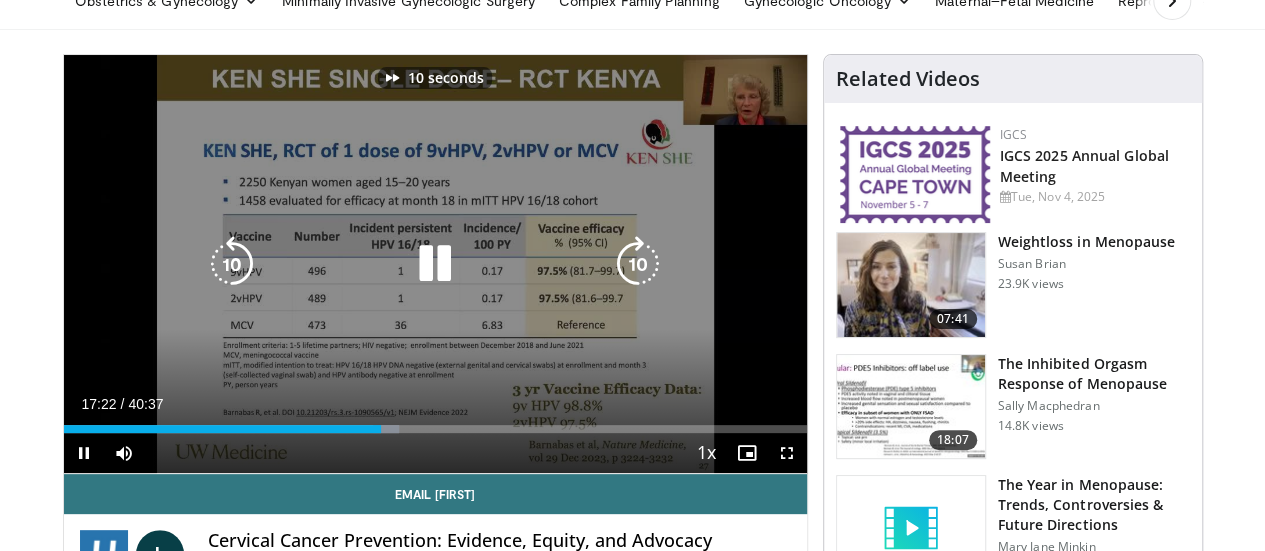 click at bounding box center [638, 264] 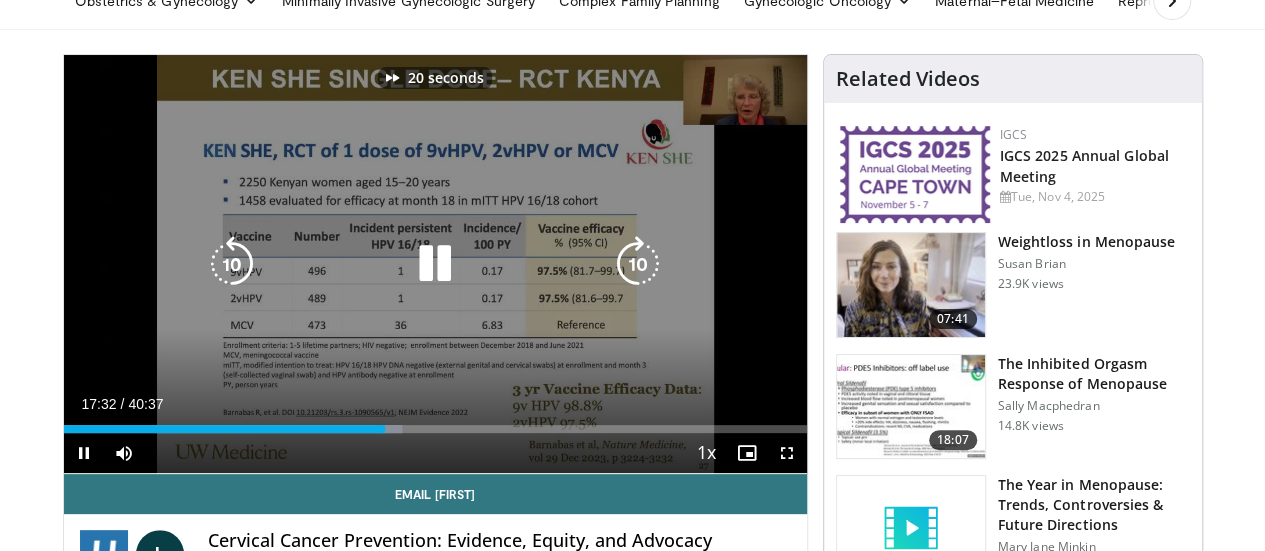 click at bounding box center (638, 264) 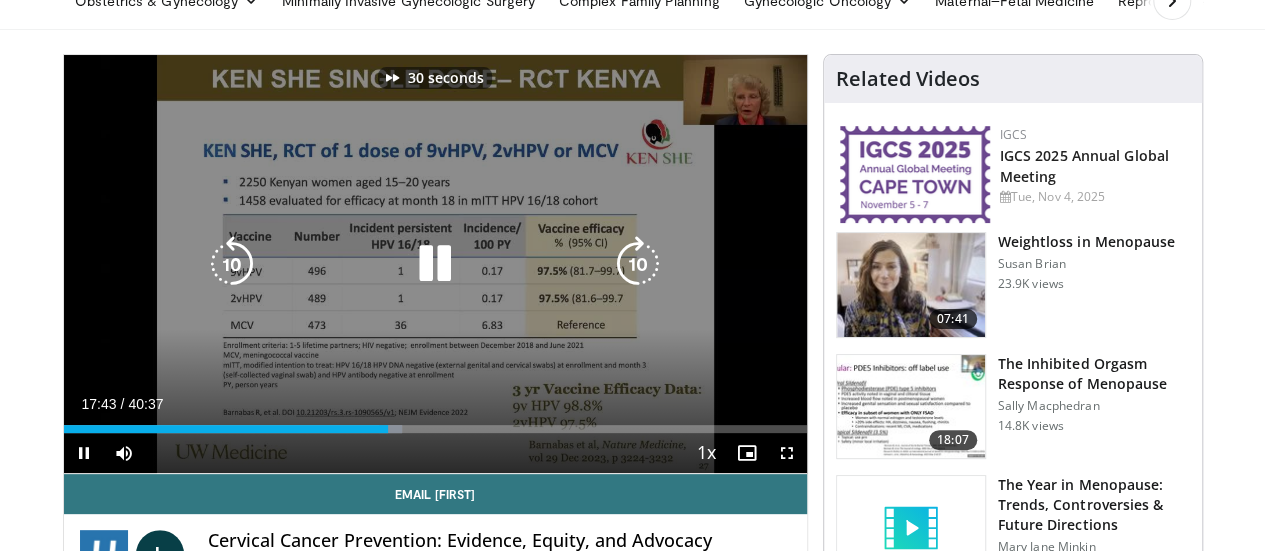 click at bounding box center [638, 264] 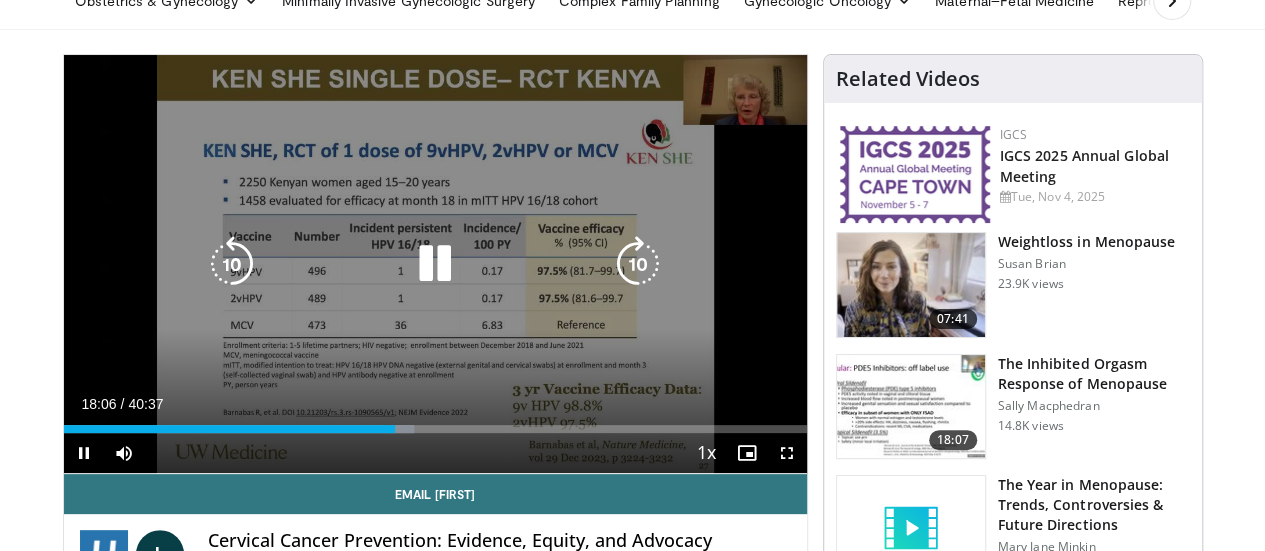 click at bounding box center [638, 264] 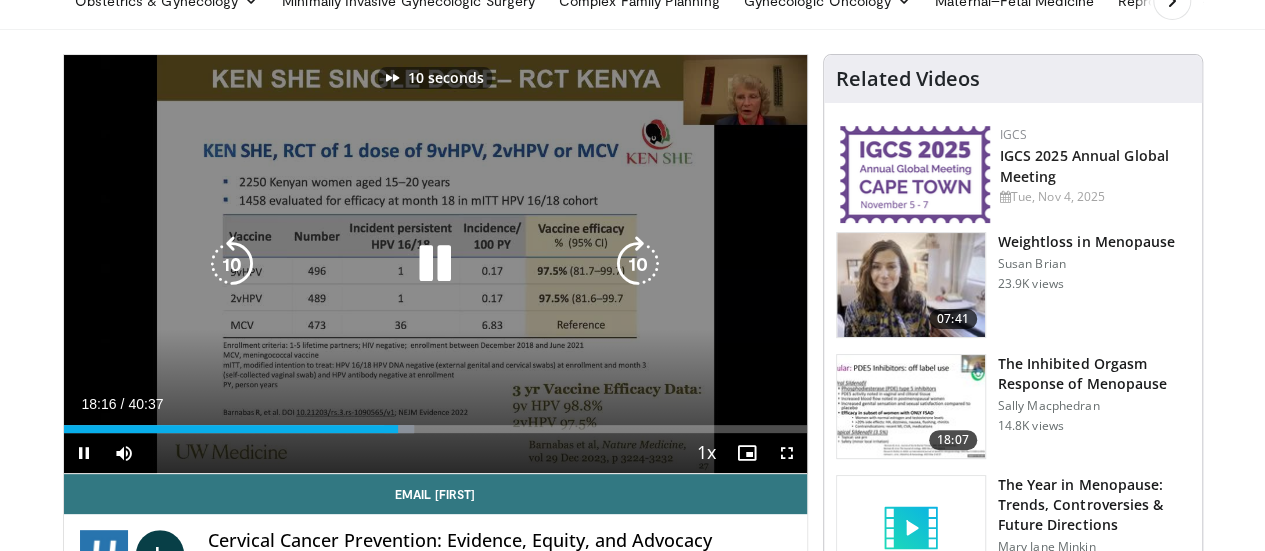 click at bounding box center (638, 264) 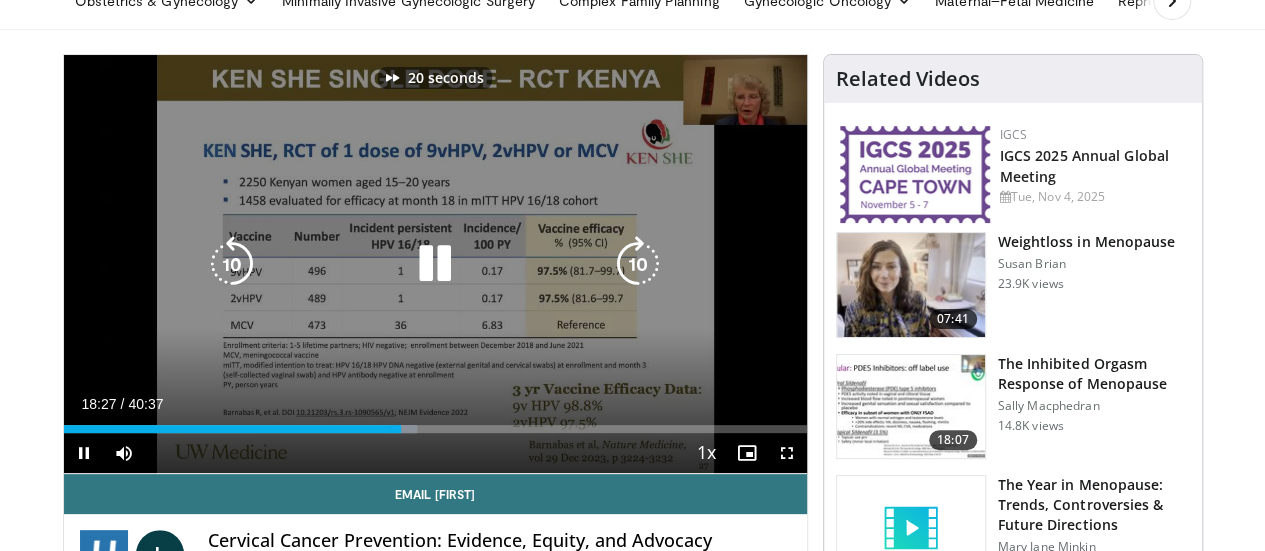 click at bounding box center [638, 264] 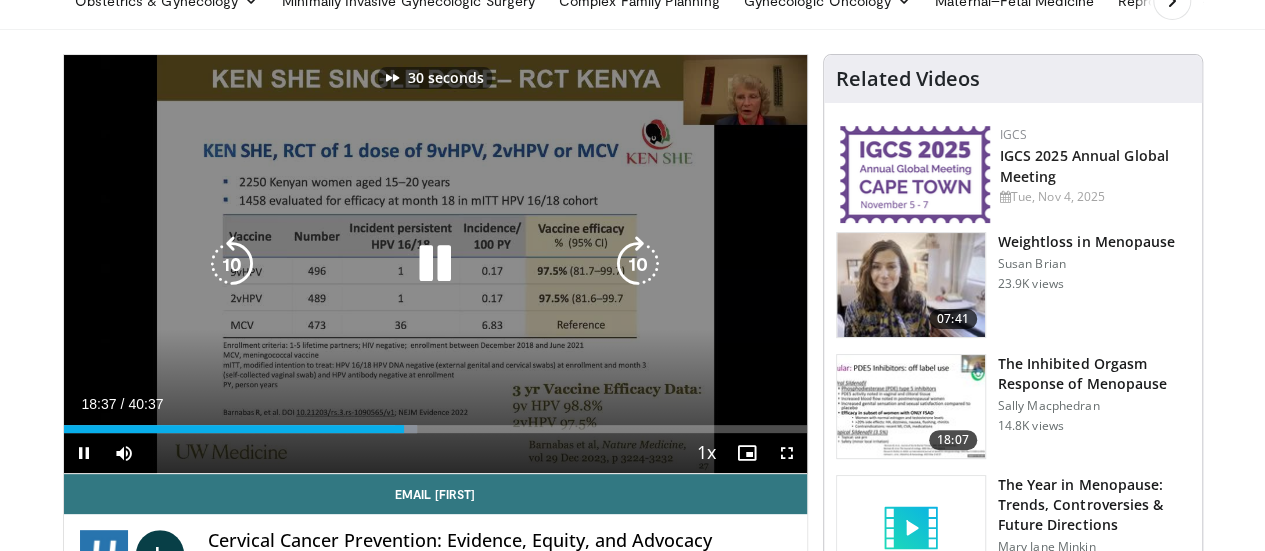 click at bounding box center (638, 264) 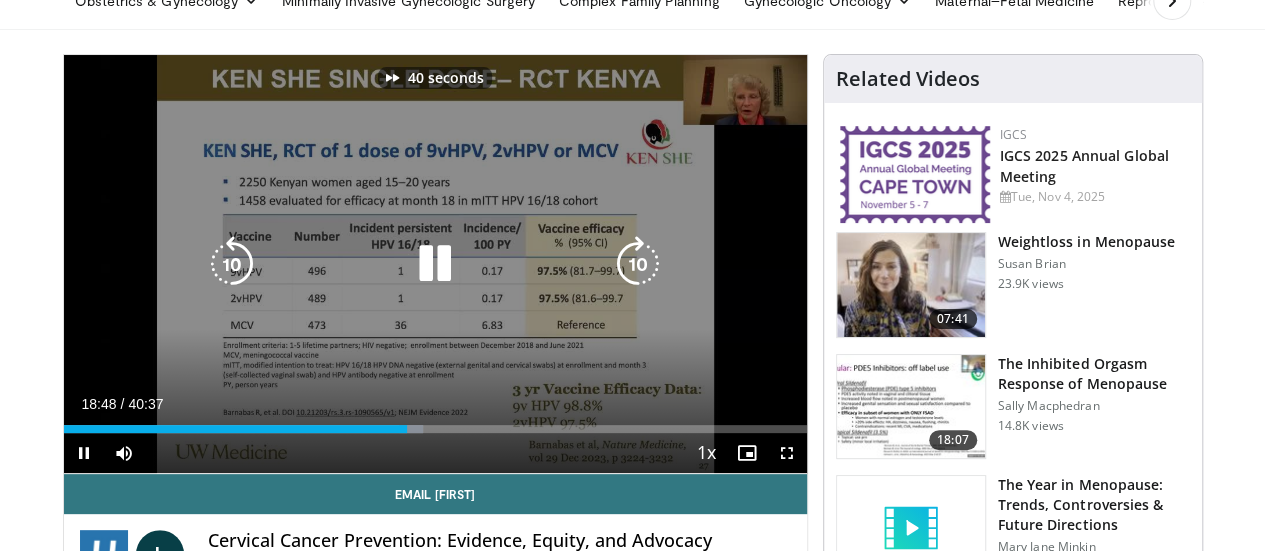 click at bounding box center (638, 264) 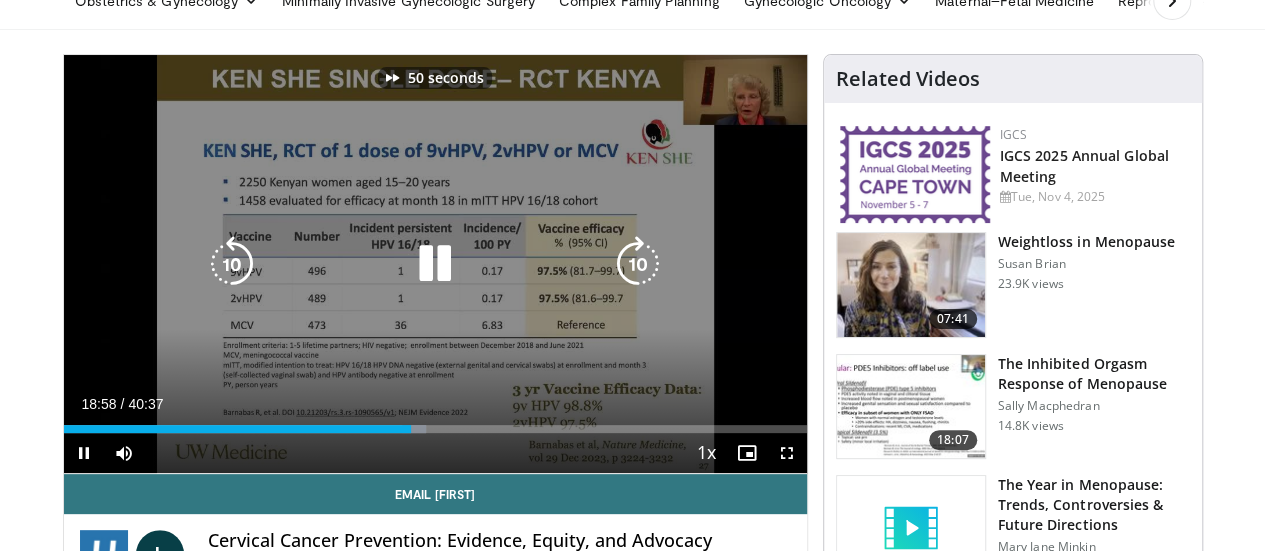 click at bounding box center [638, 264] 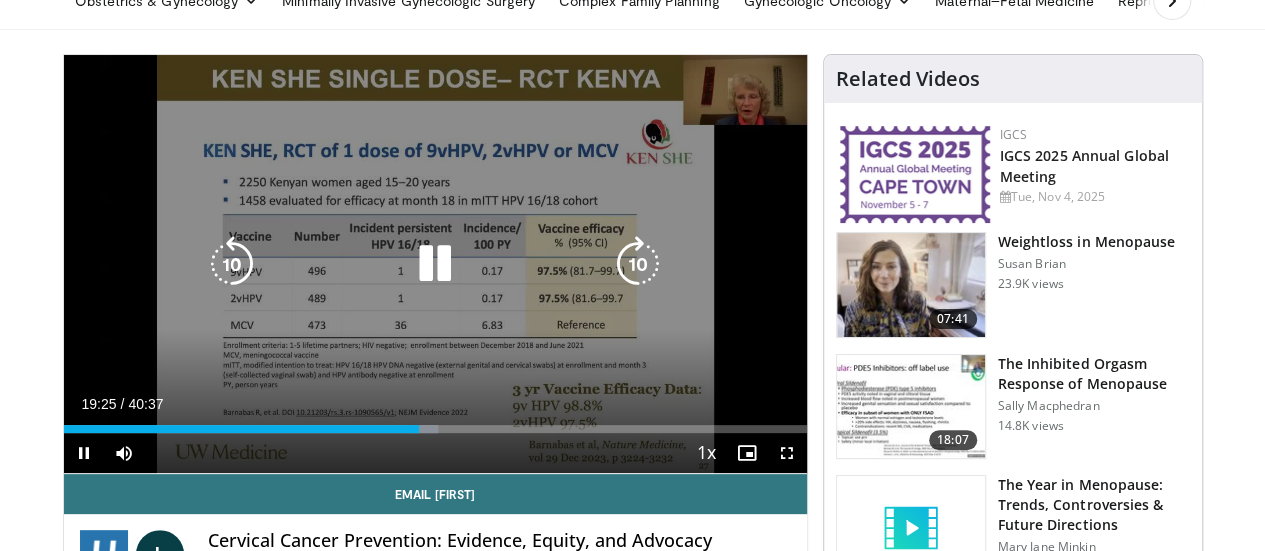 click at bounding box center [638, 264] 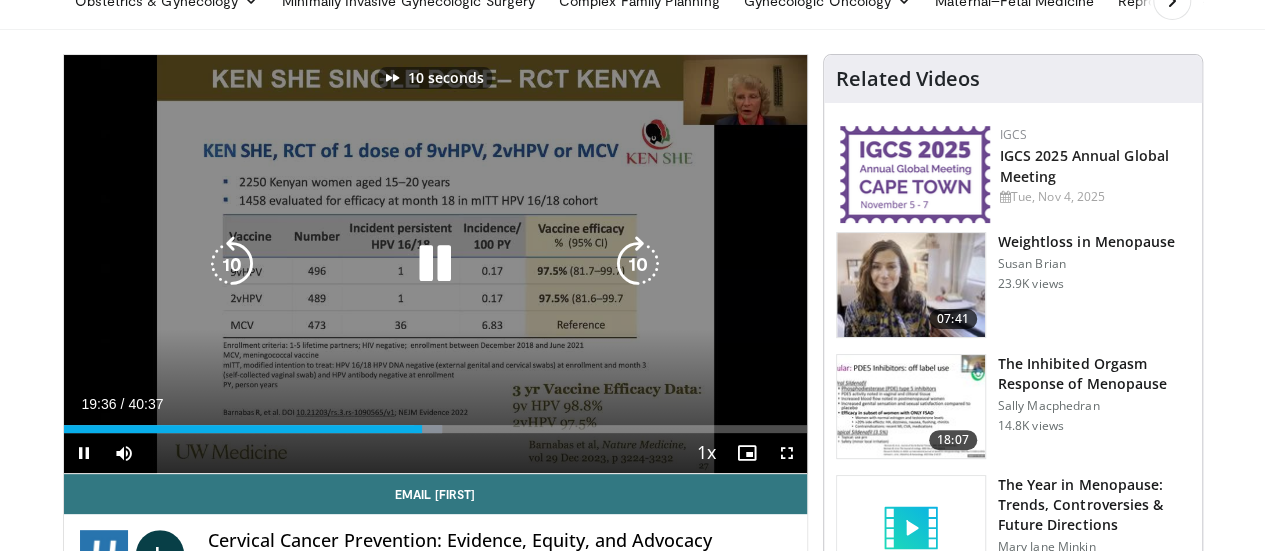 click at bounding box center [638, 264] 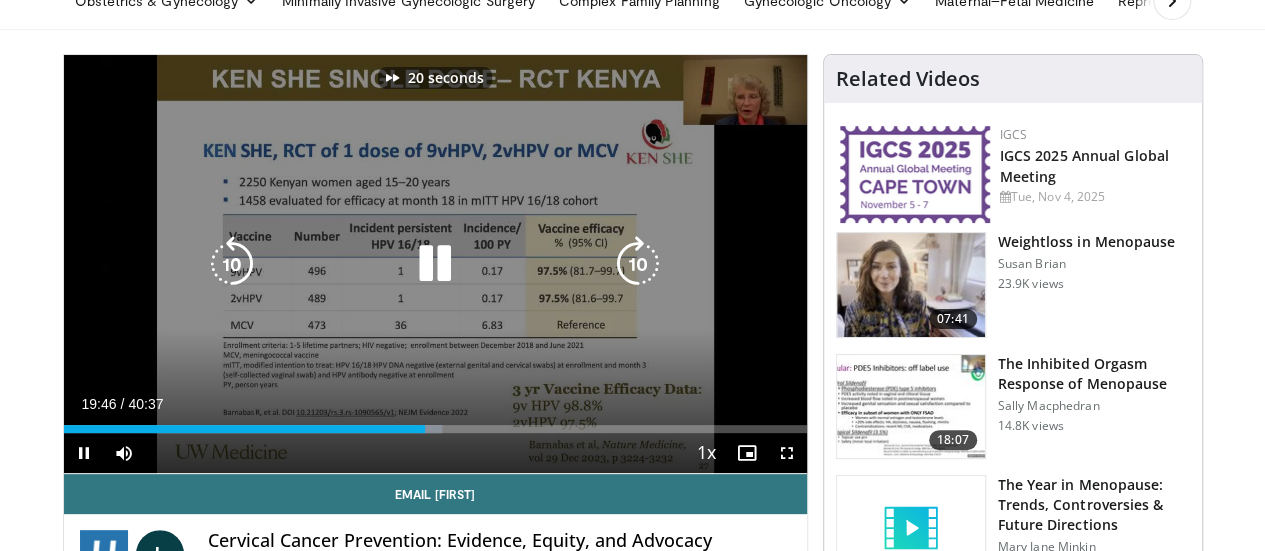 click at bounding box center [638, 264] 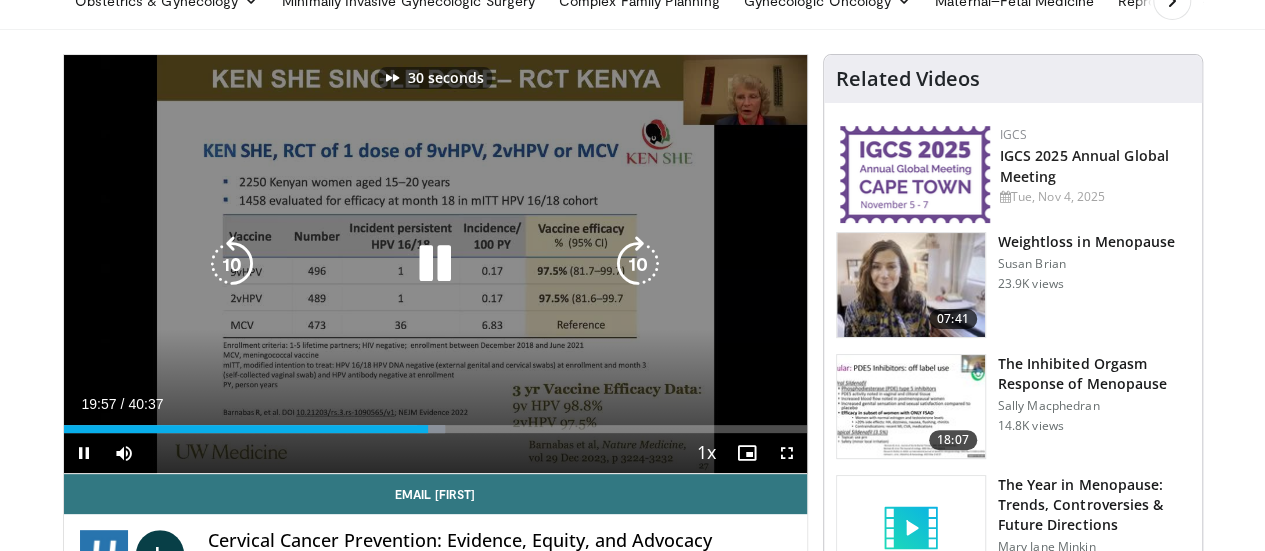 click at bounding box center (638, 264) 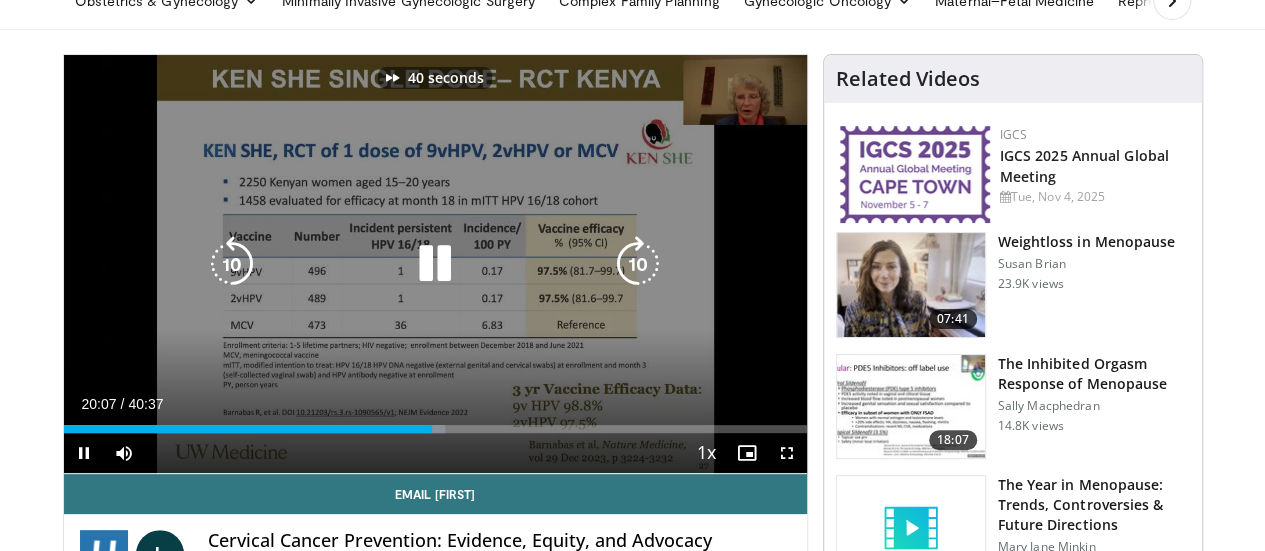 click at bounding box center [638, 264] 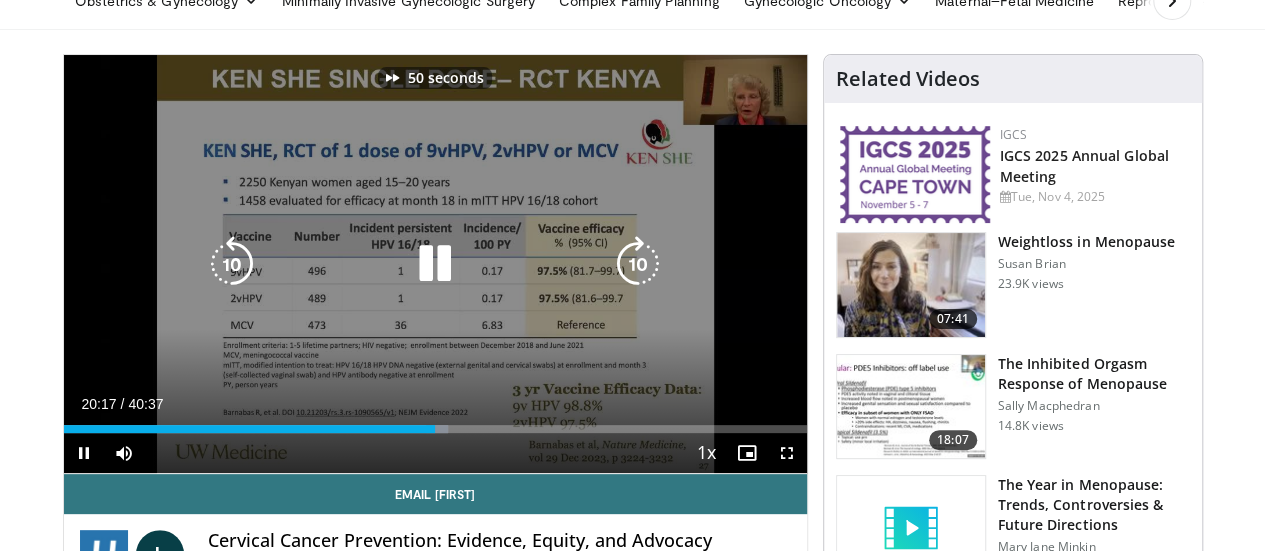 click at bounding box center [638, 264] 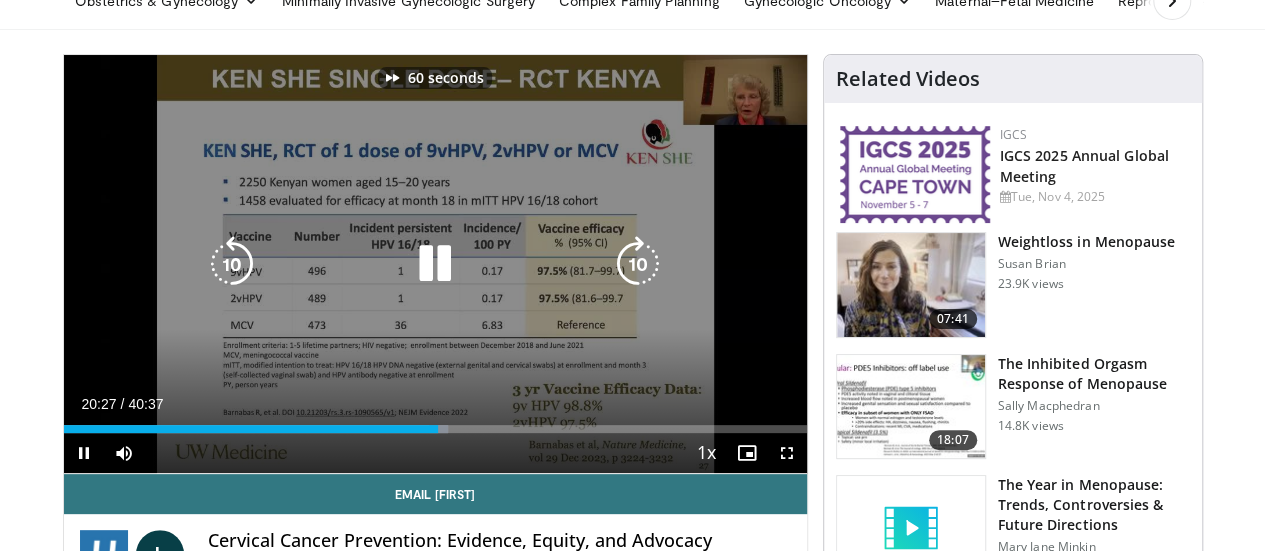 click at bounding box center (638, 264) 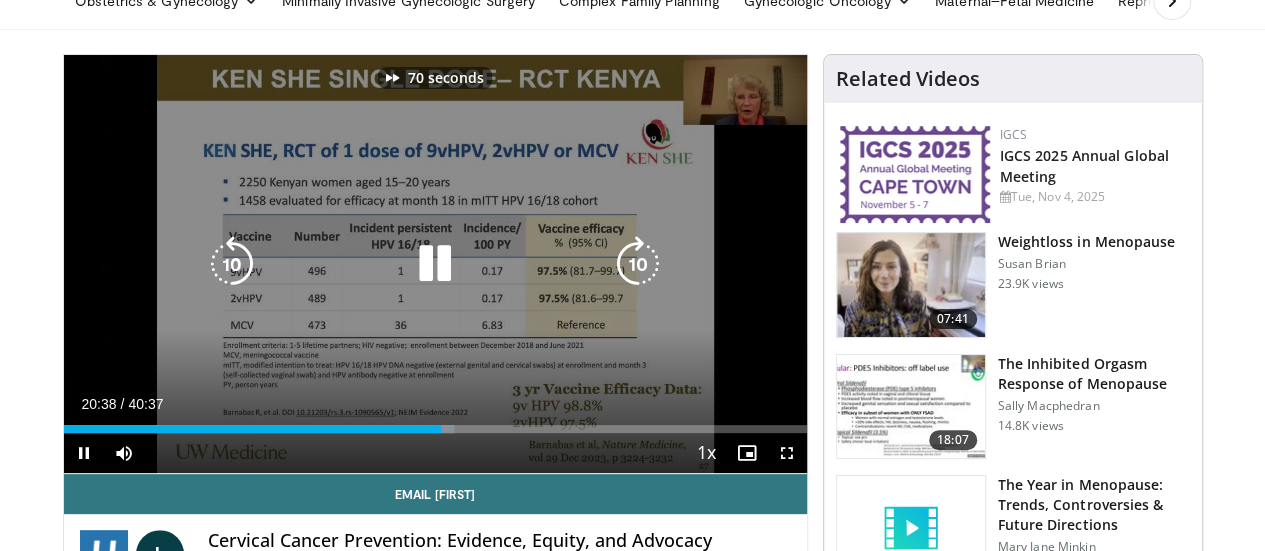 click at bounding box center [638, 264] 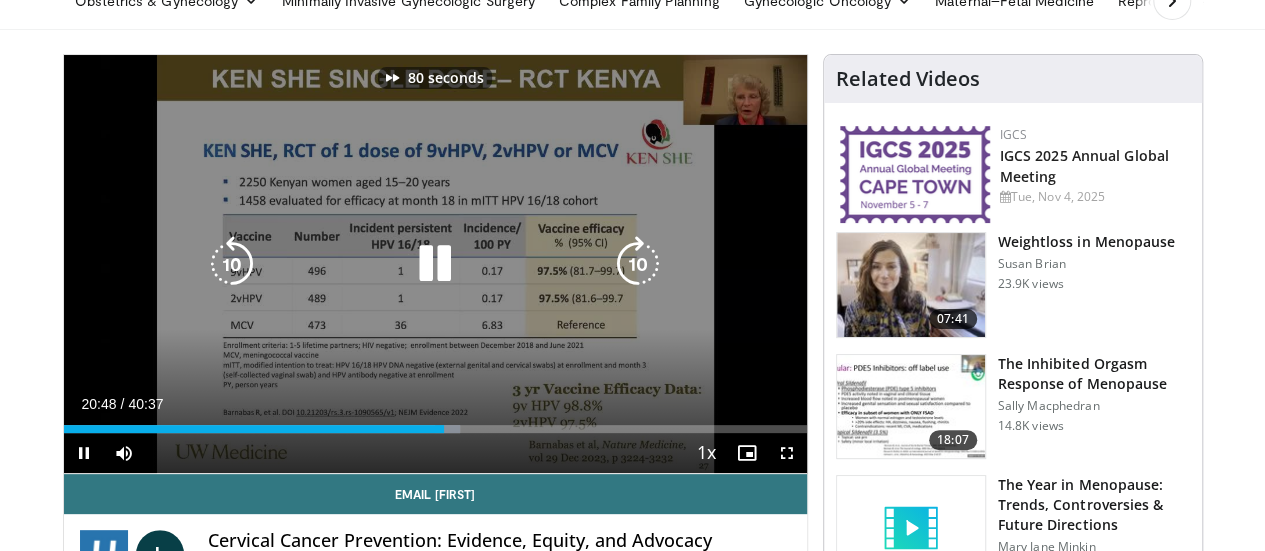 click at bounding box center (638, 264) 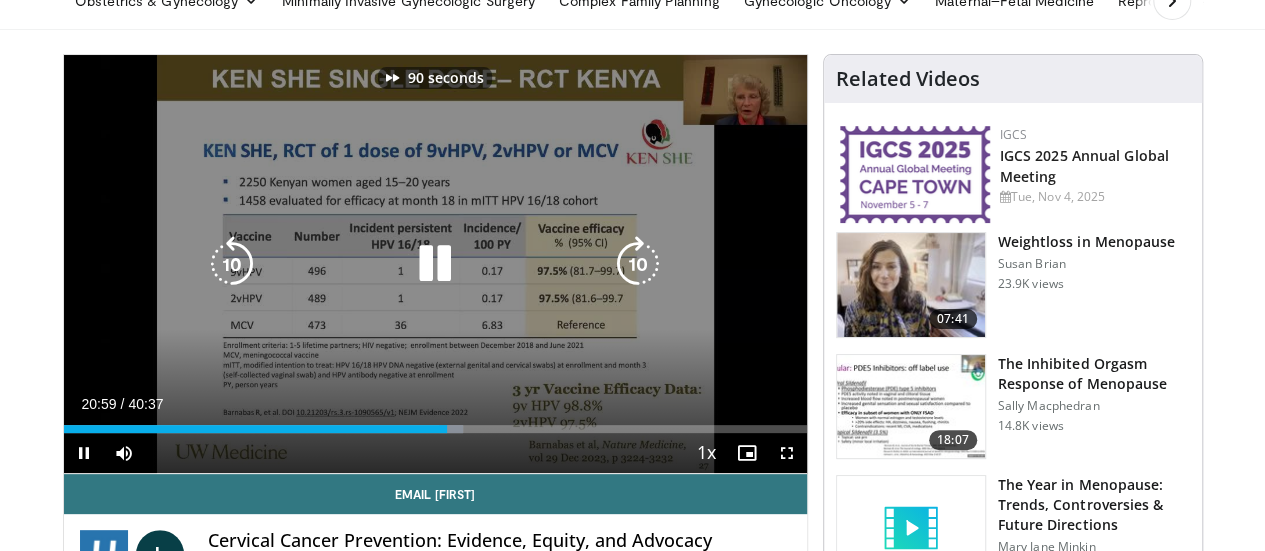 click at bounding box center (638, 264) 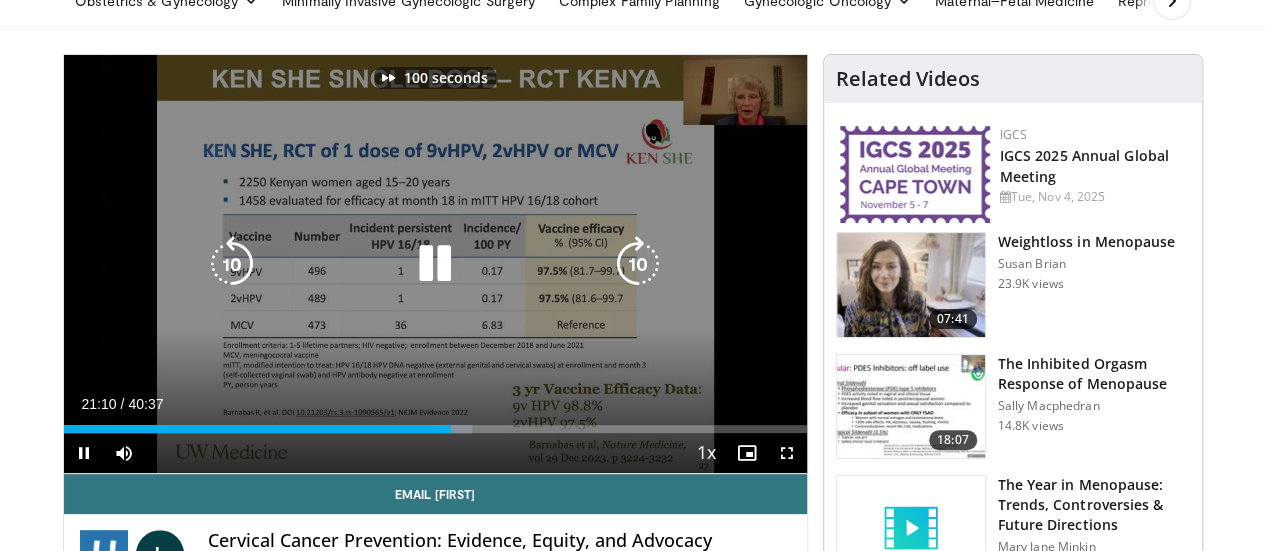click at bounding box center [638, 264] 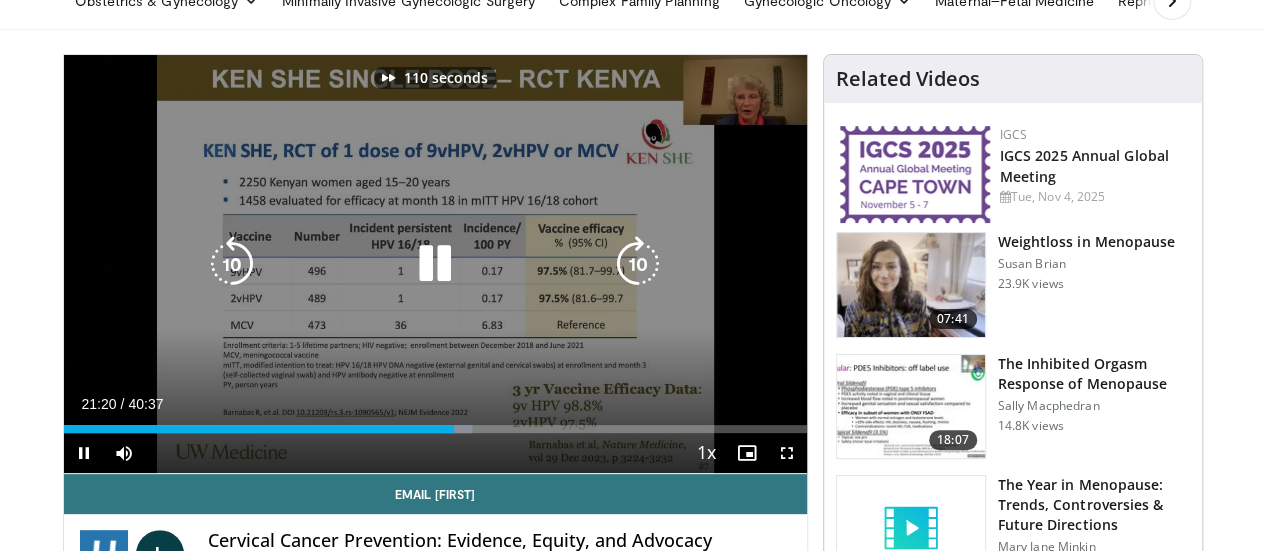 click at bounding box center [638, 264] 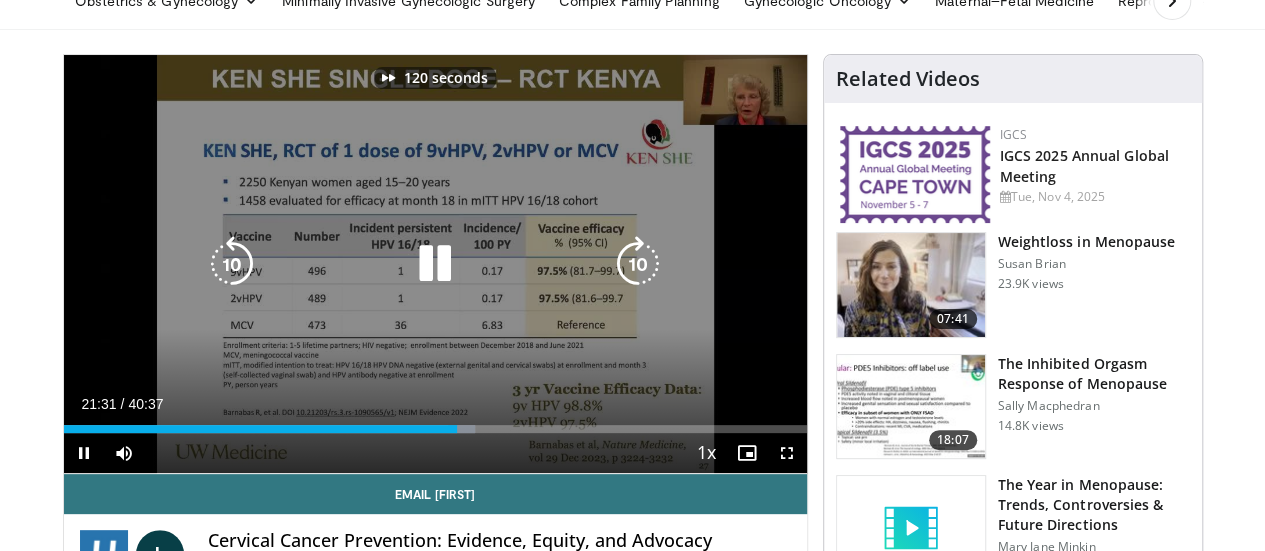 click at bounding box center (638, 264) 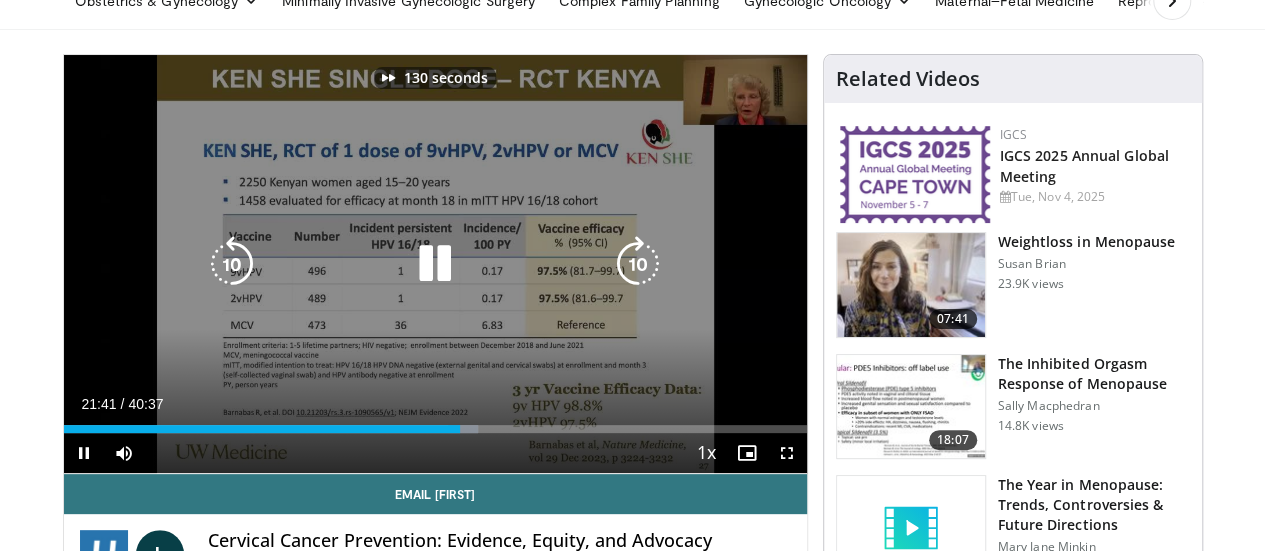 click at bounding box center [638, 264] 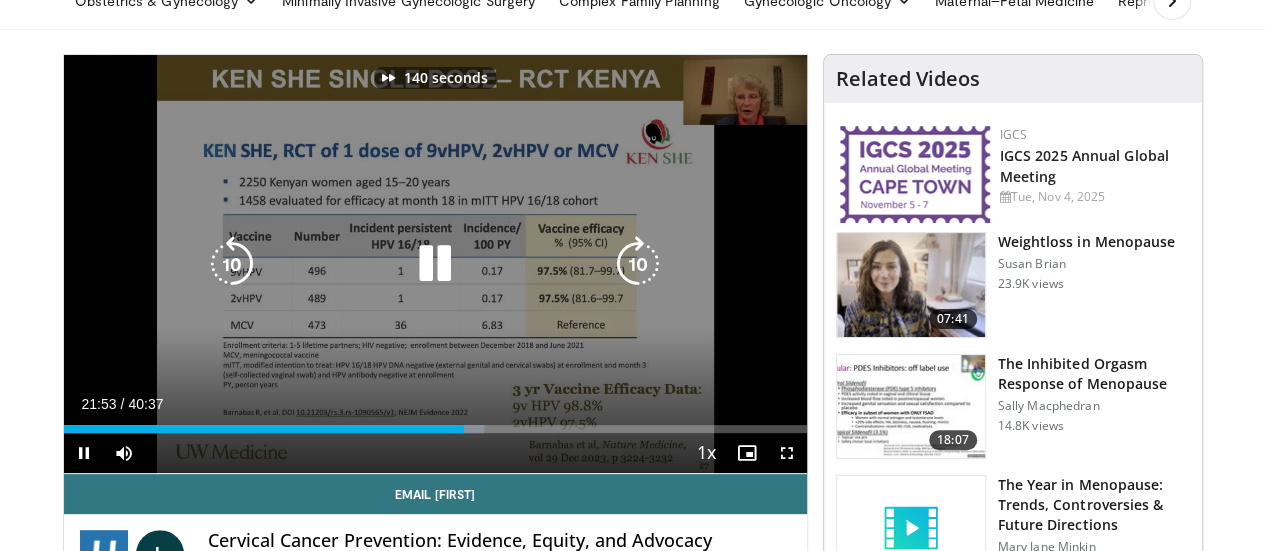 click at bounding box center (638, 264) 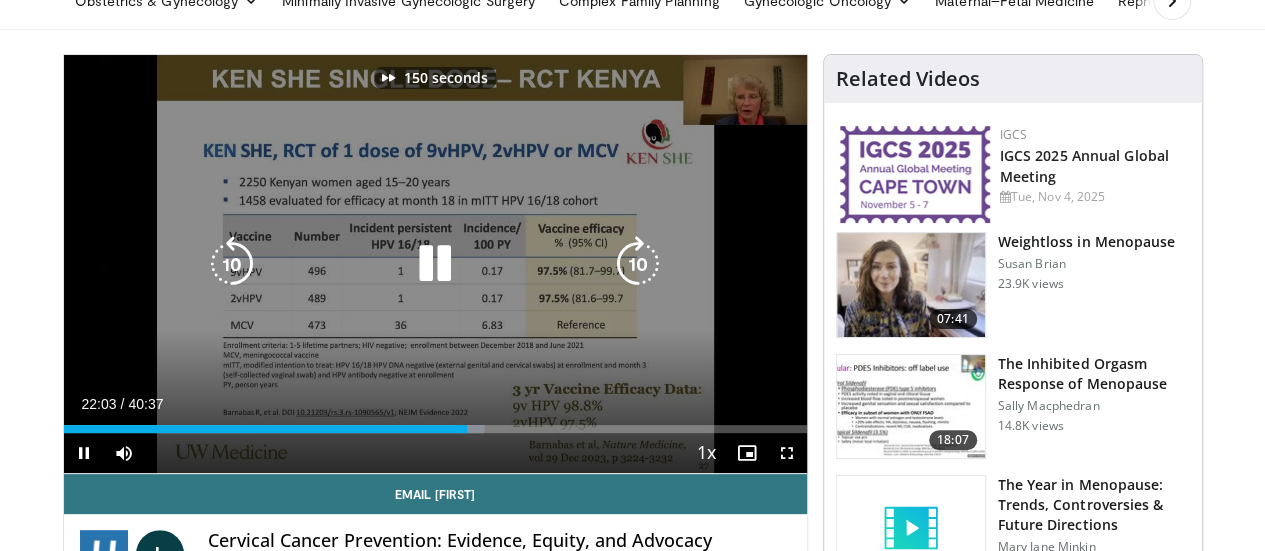 click at bounding box center [638, 264] 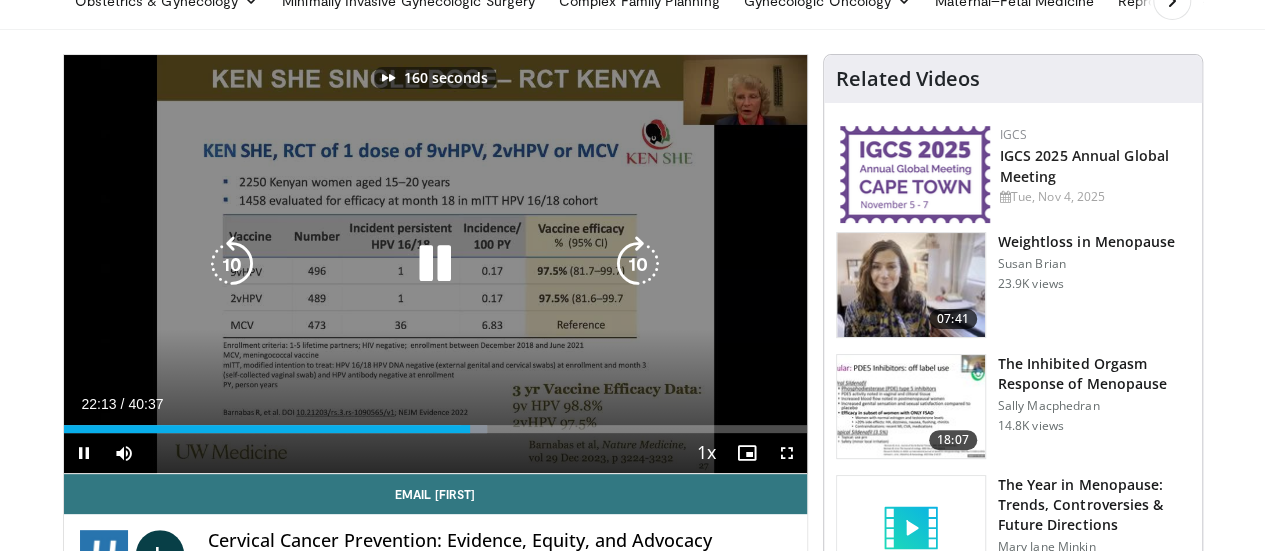click at bounding box center (638, 264) 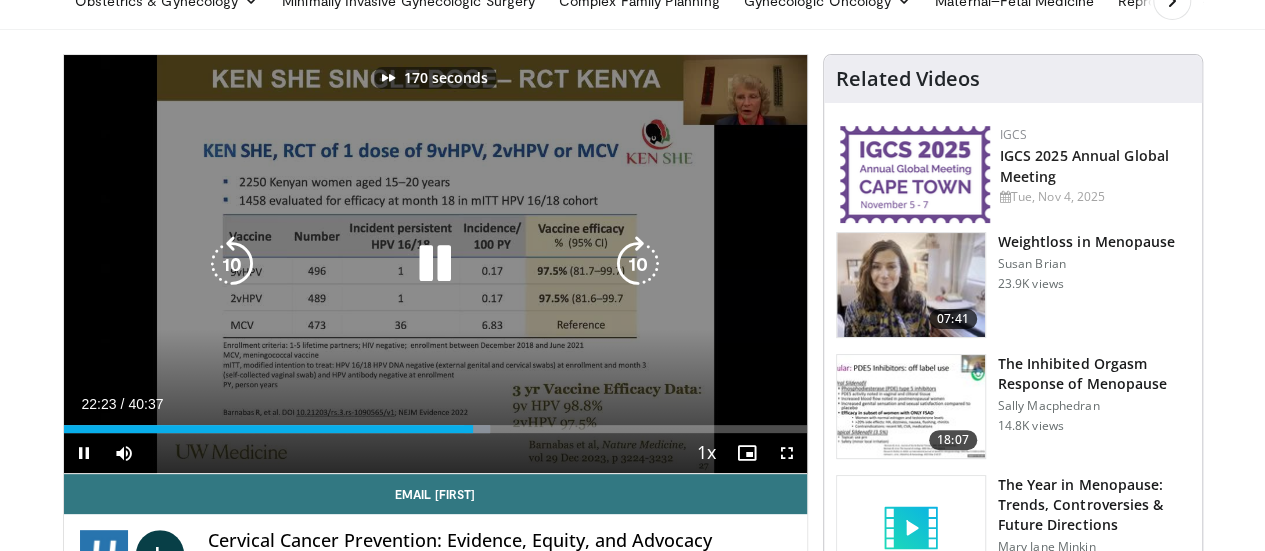 click at bounding box center [638, 264] 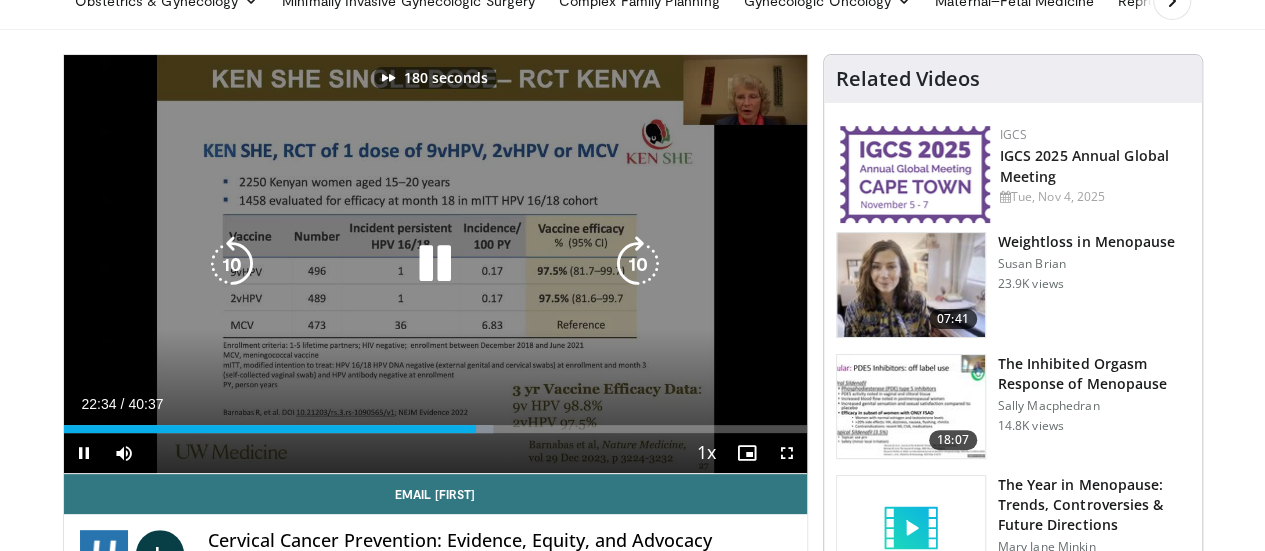 click at bounding box center (638, 264) 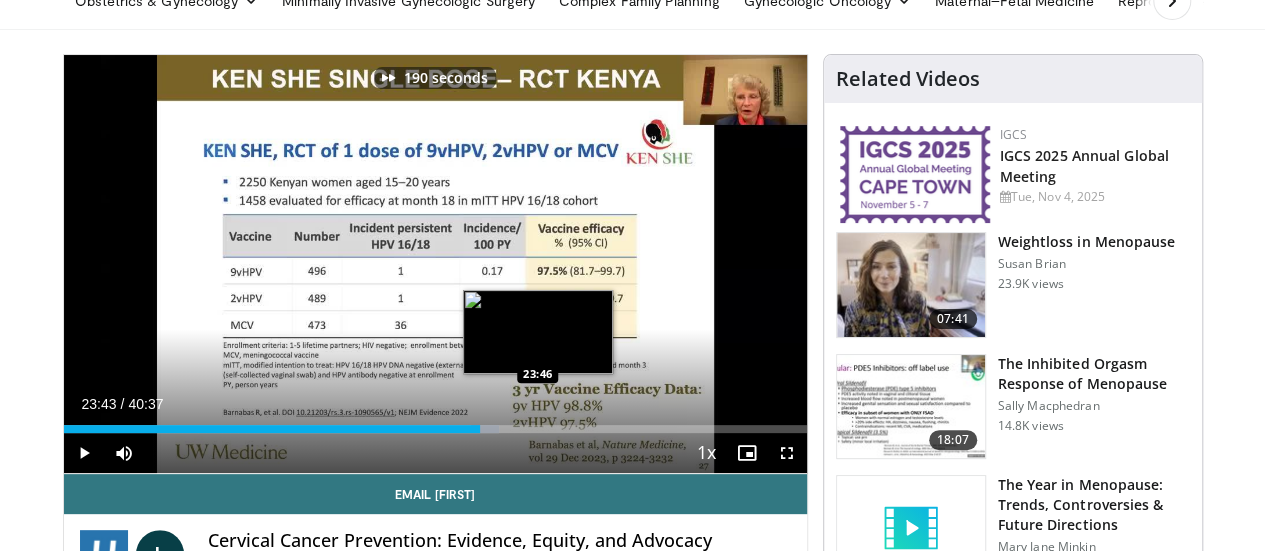 click on "Loaded :  58.61% 22:46 23:46" at bounding box center (435, 423) 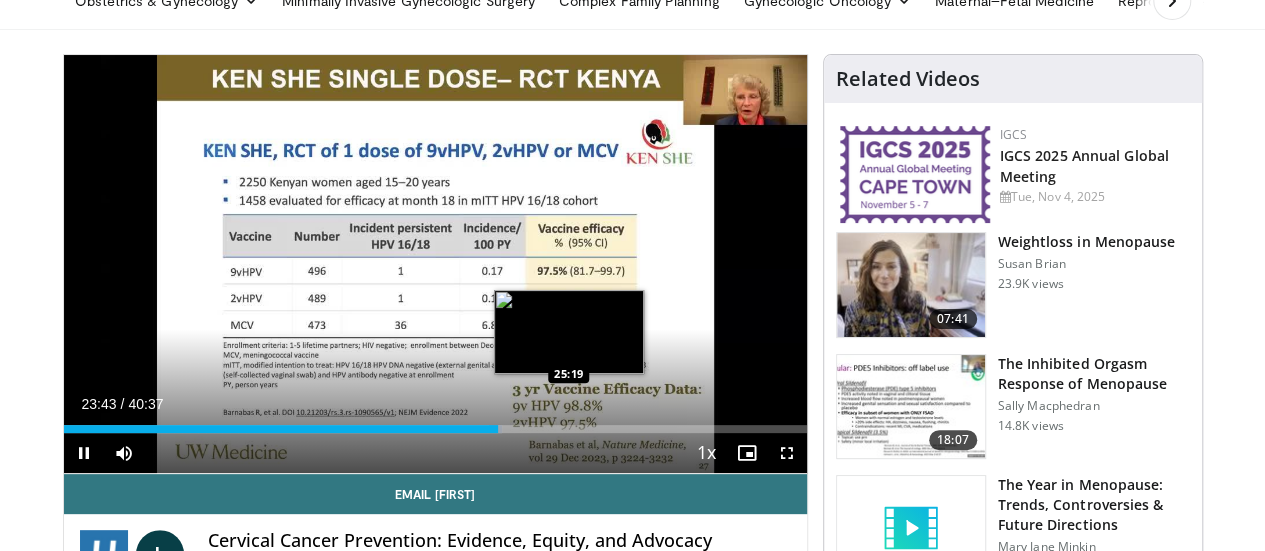 click on "Loaded :  59.02% 23:43 25:19" at bounding box center [435, 429] 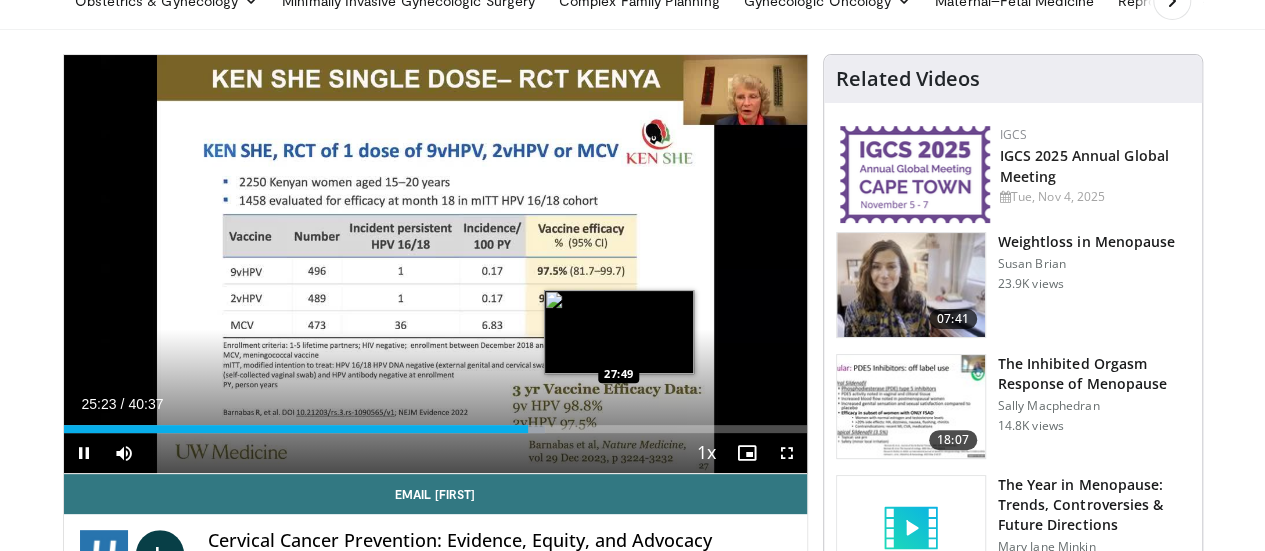 click on "Loaded :  64.83% 25:23 27:49" at bounding box center (435, 423) 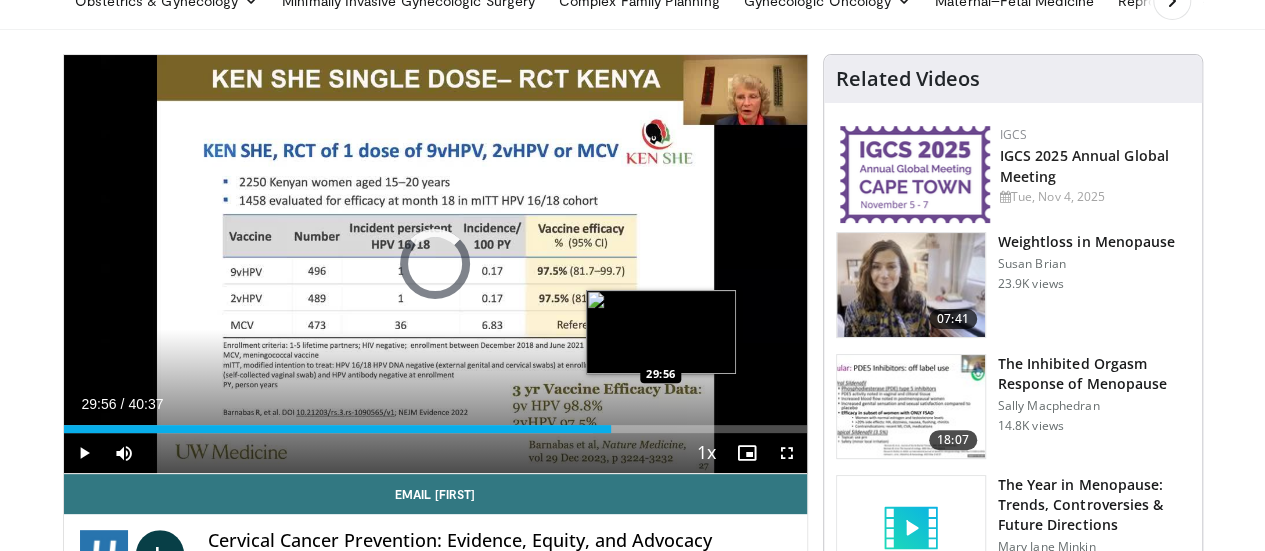 click on "Loaded :  71.23% 27:56 29:56" at bounding box center (435, 429) 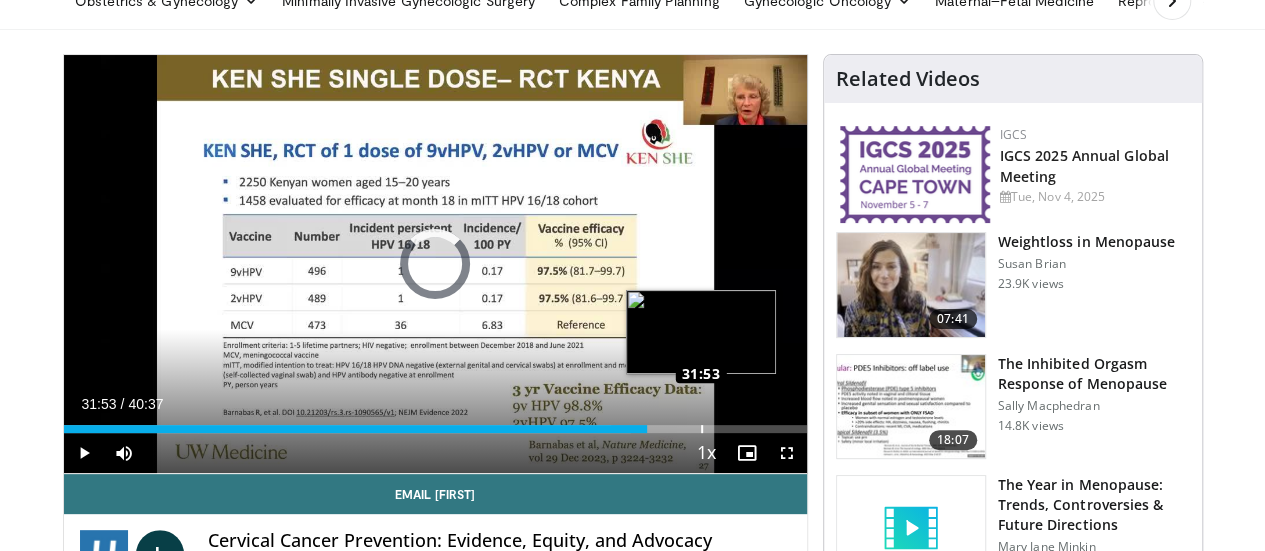 click on "Loaded :  76.32% 31:53 31:53" at bounding box center [435, 423] 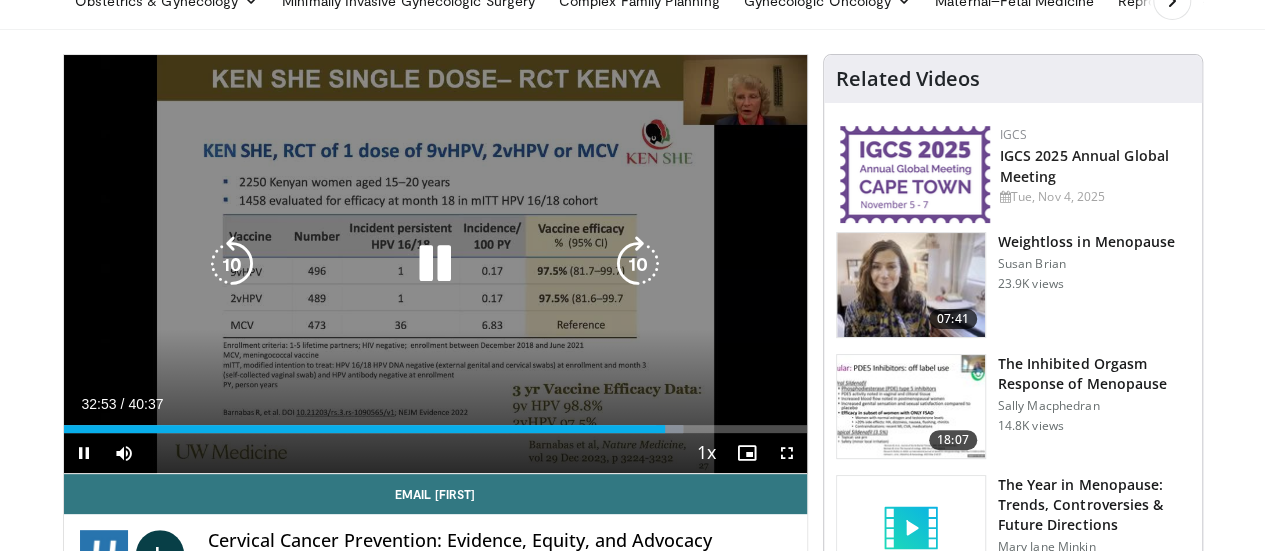 click at bounding box center (232, 264) 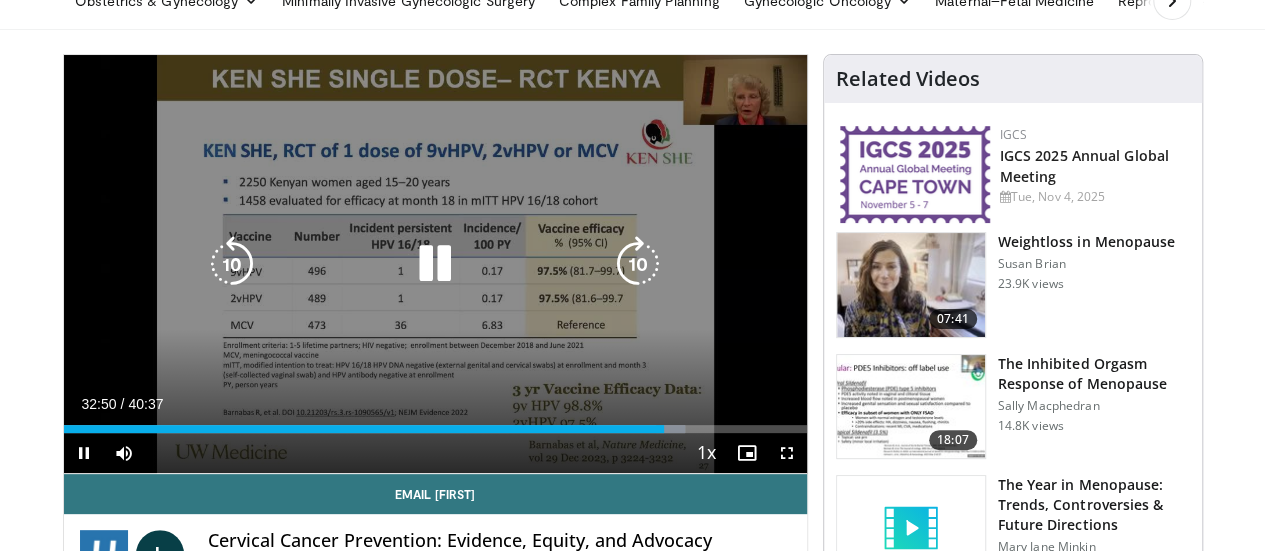 click at bounding box center [435, 264] 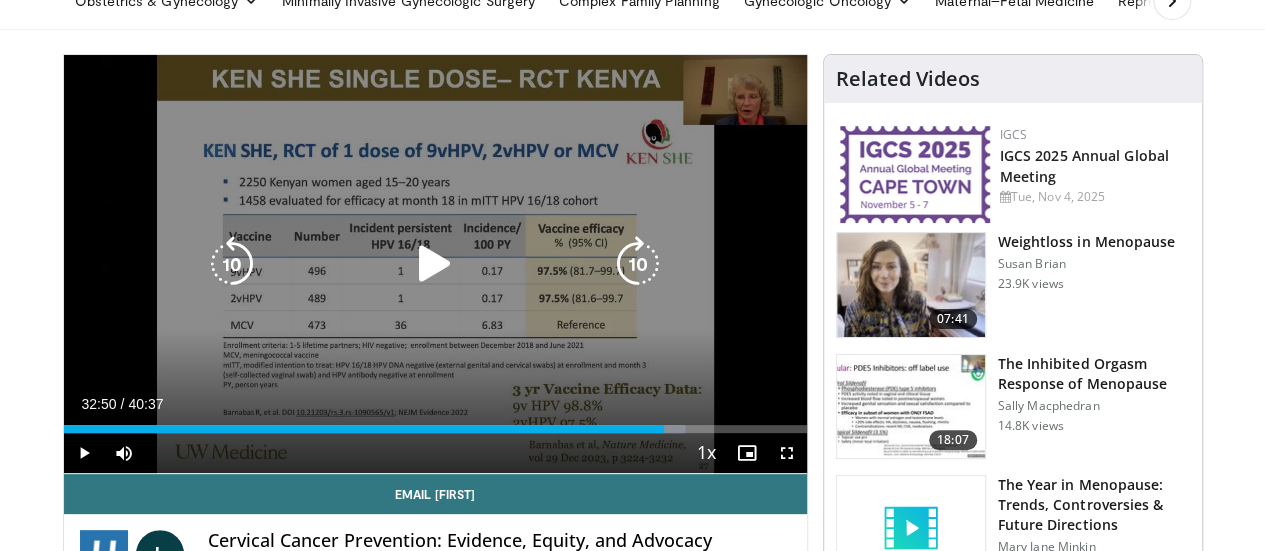 click at bounding box center [435, 264] 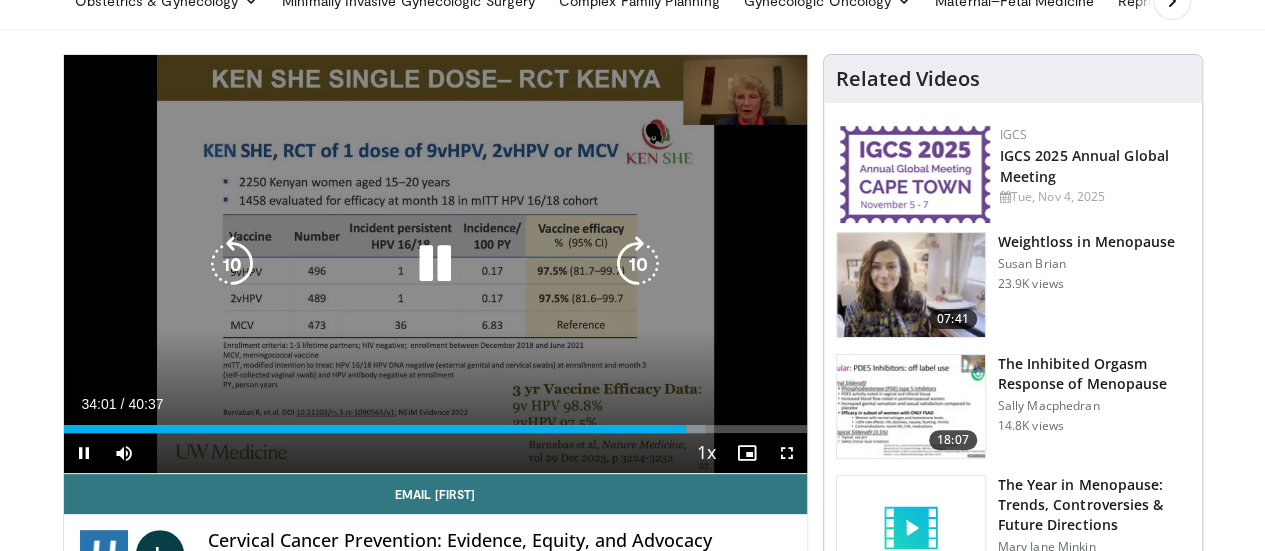 click at bounding box center [638, 264] 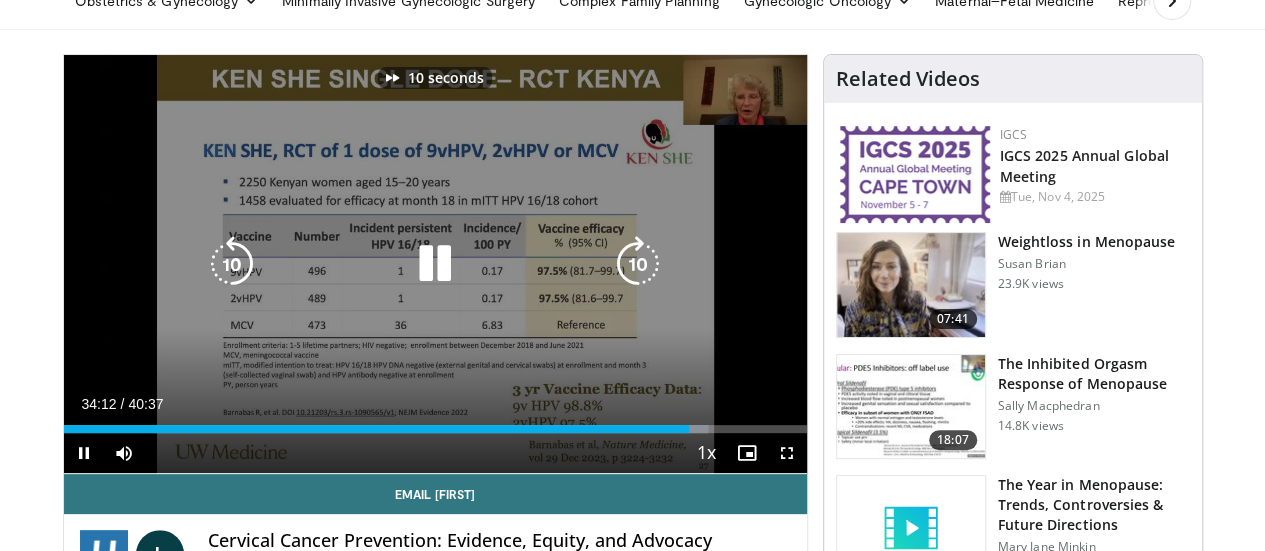 click at bounding box center (638, 264) 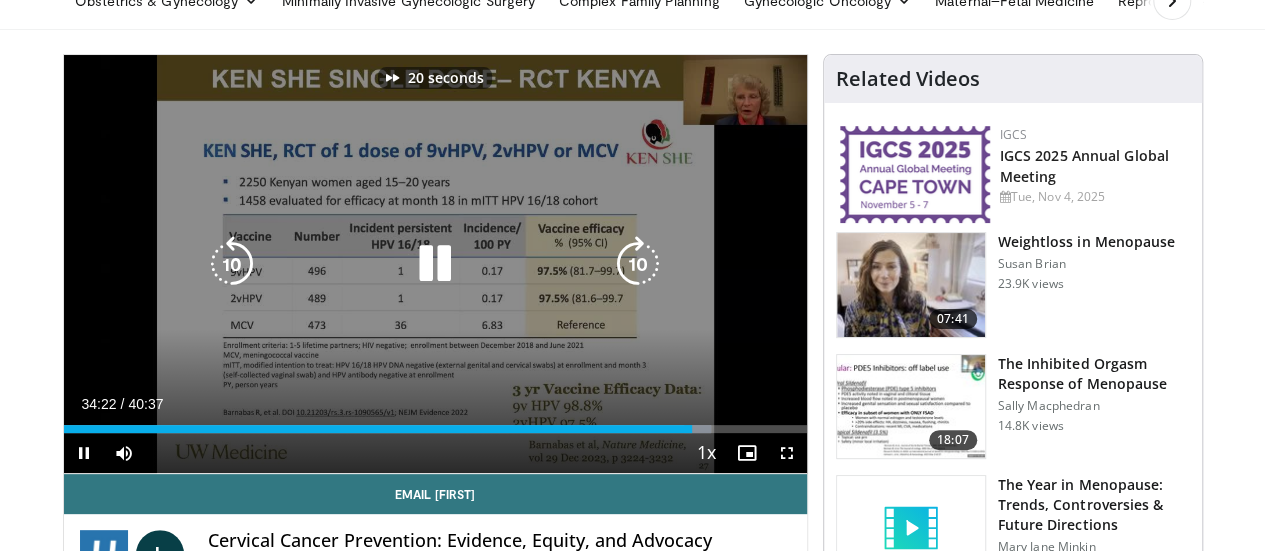 click at bounding box center [638, 264] 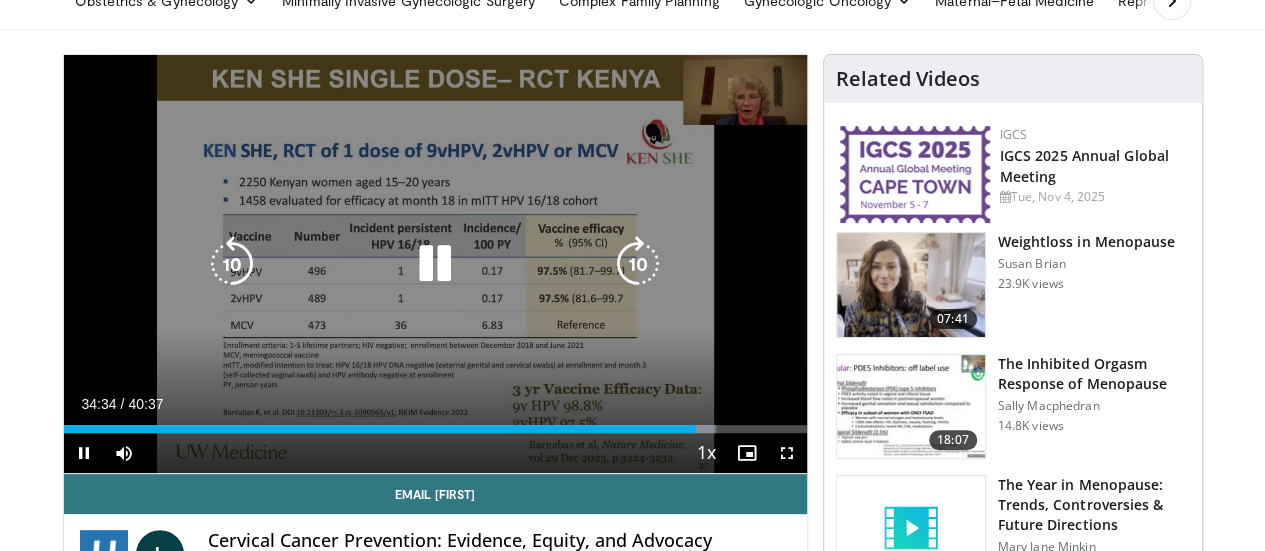 click at bounding box center [638, 264] 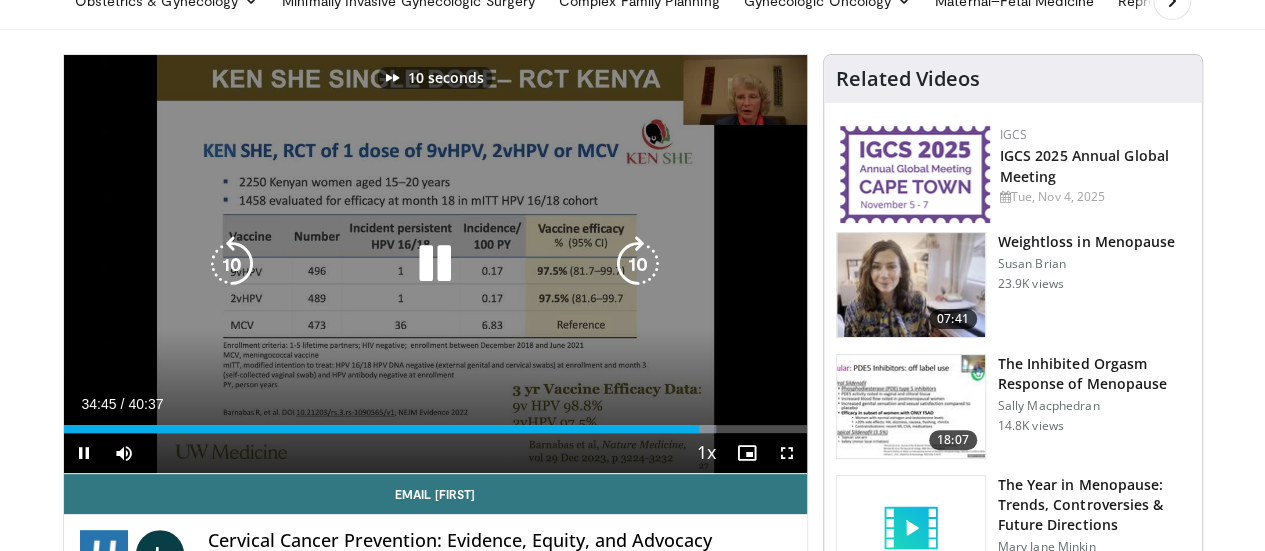 click at bounding box center (638, 264) 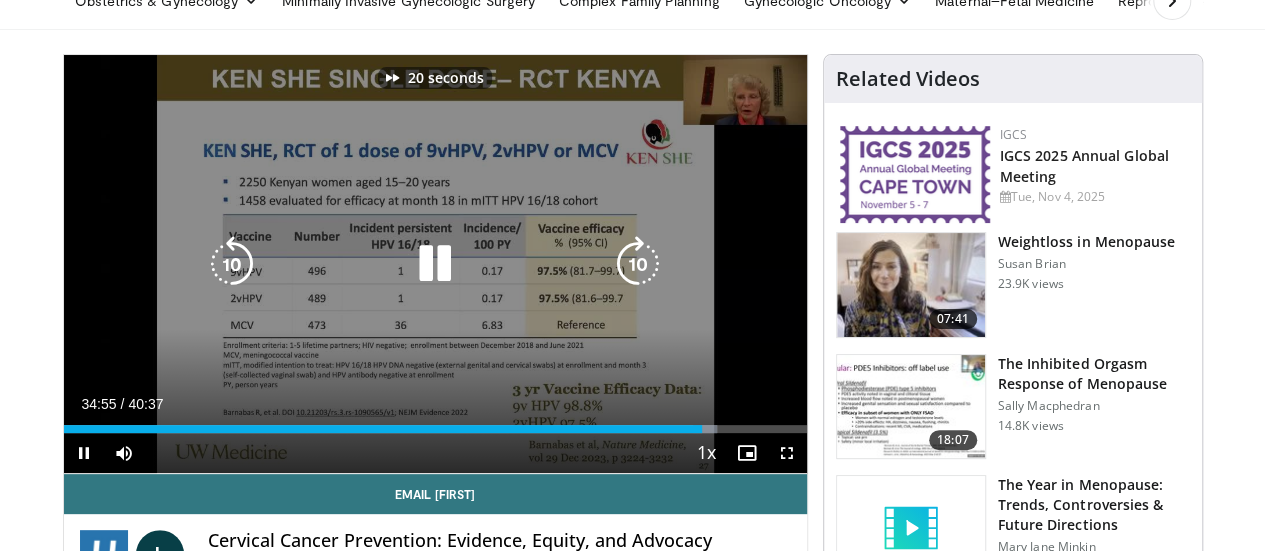 click at bounding box center [638, 264] 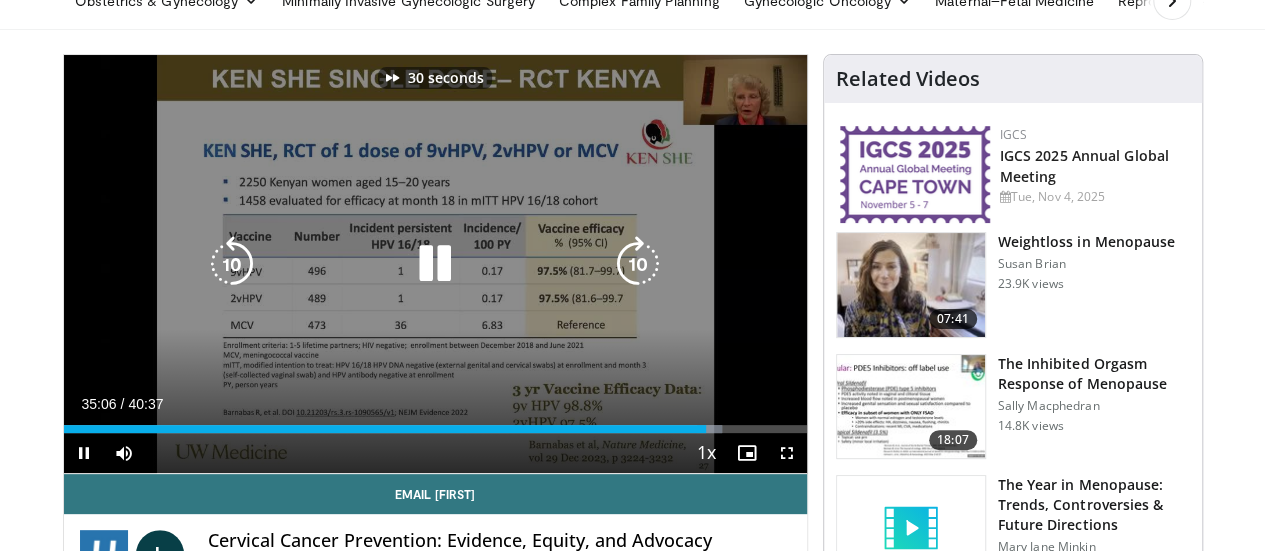 click at bounding box center [638, 264] 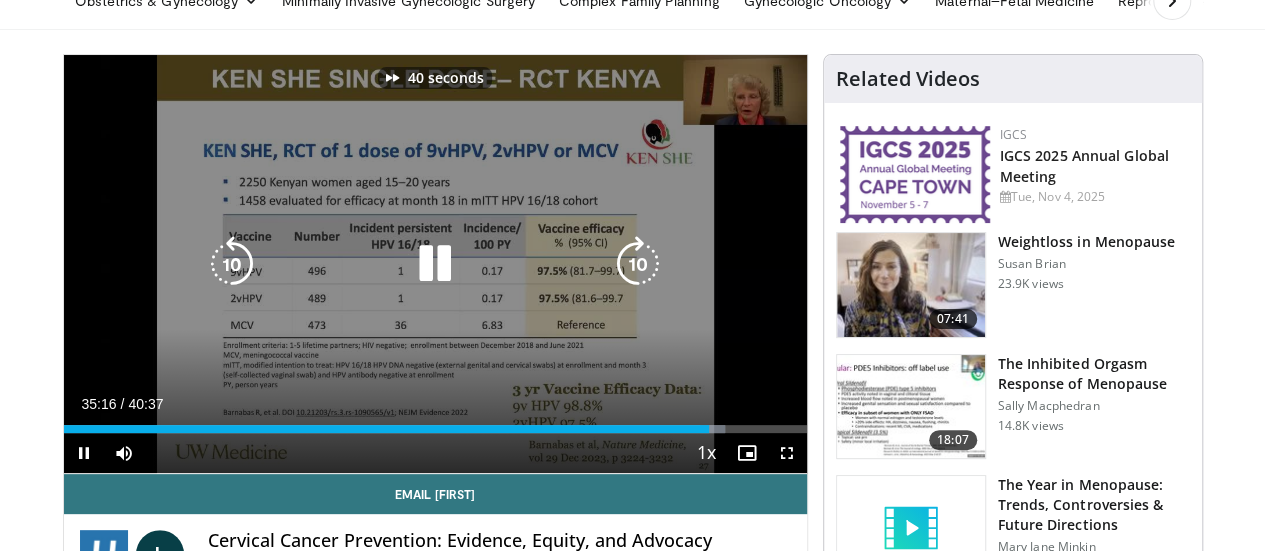 click at bounding box center [638, 264] 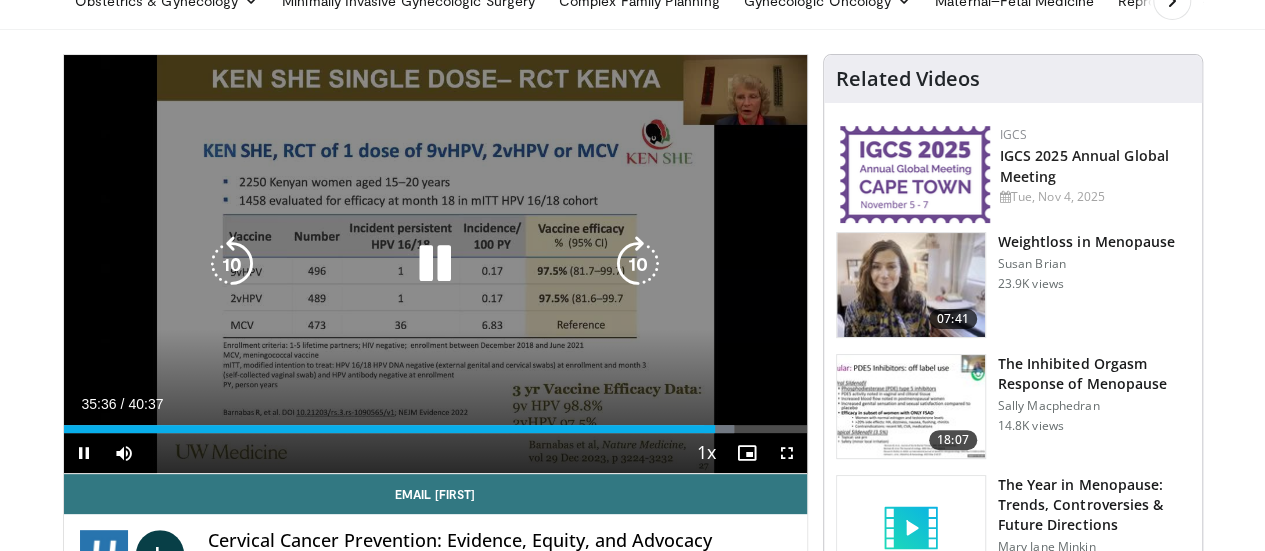 click at bounding box center (638, 264) 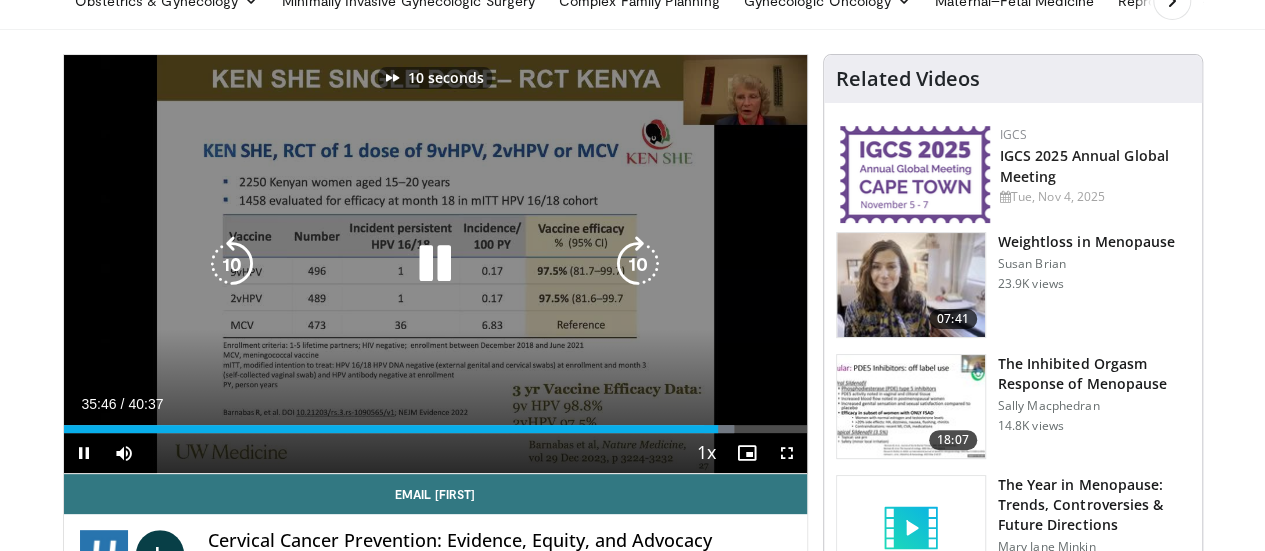 click at bounding box center (638, 264) 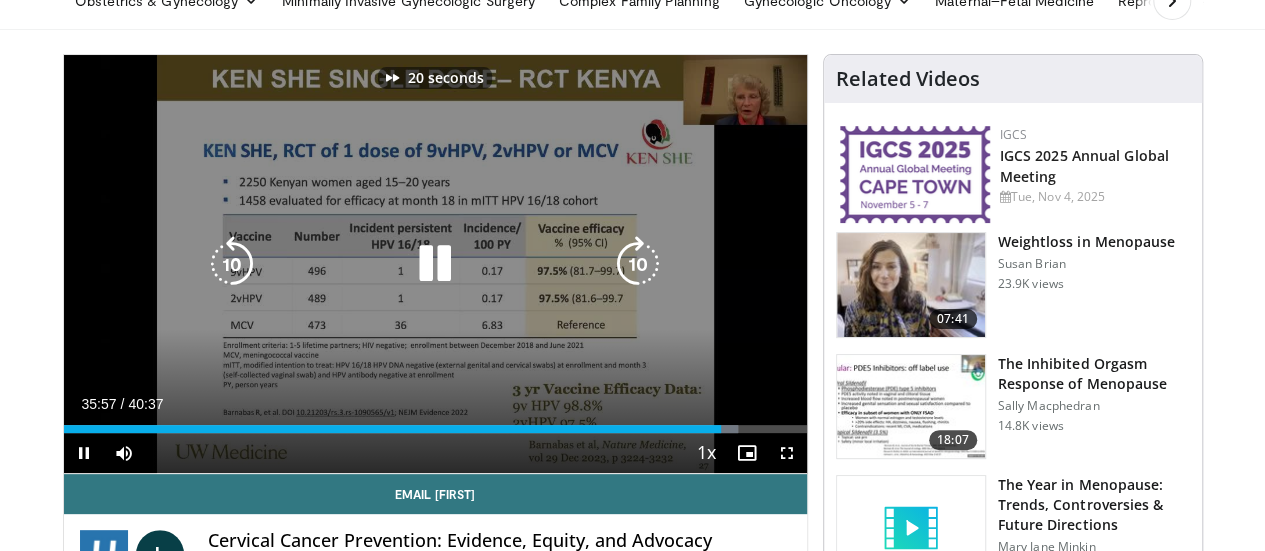 click at bounding box center [638, 264] 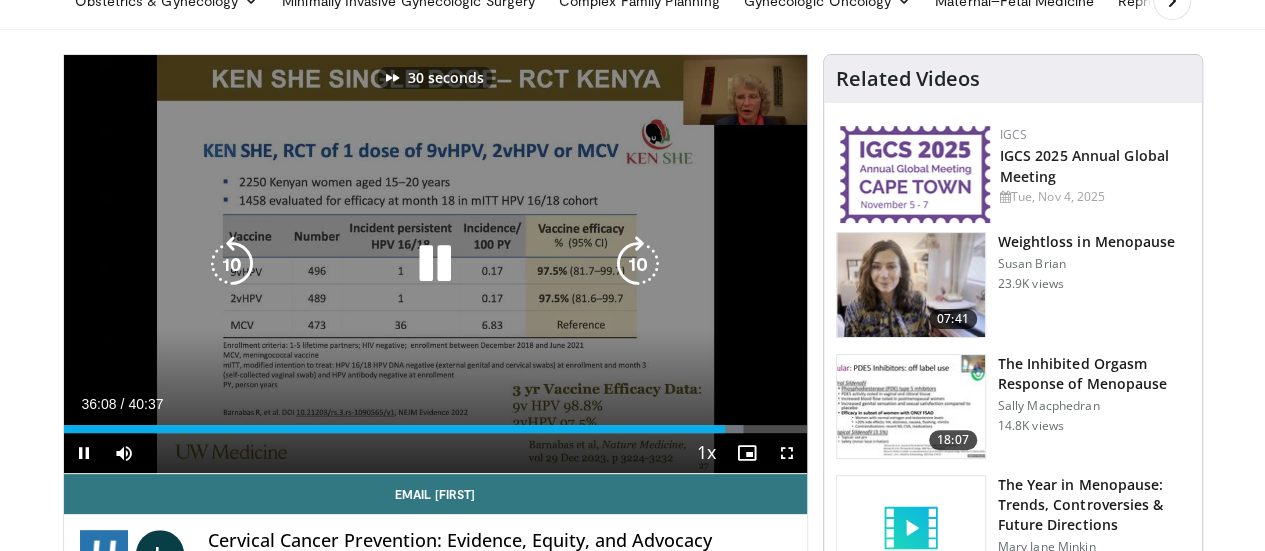 click at bounding box center [638, 264] 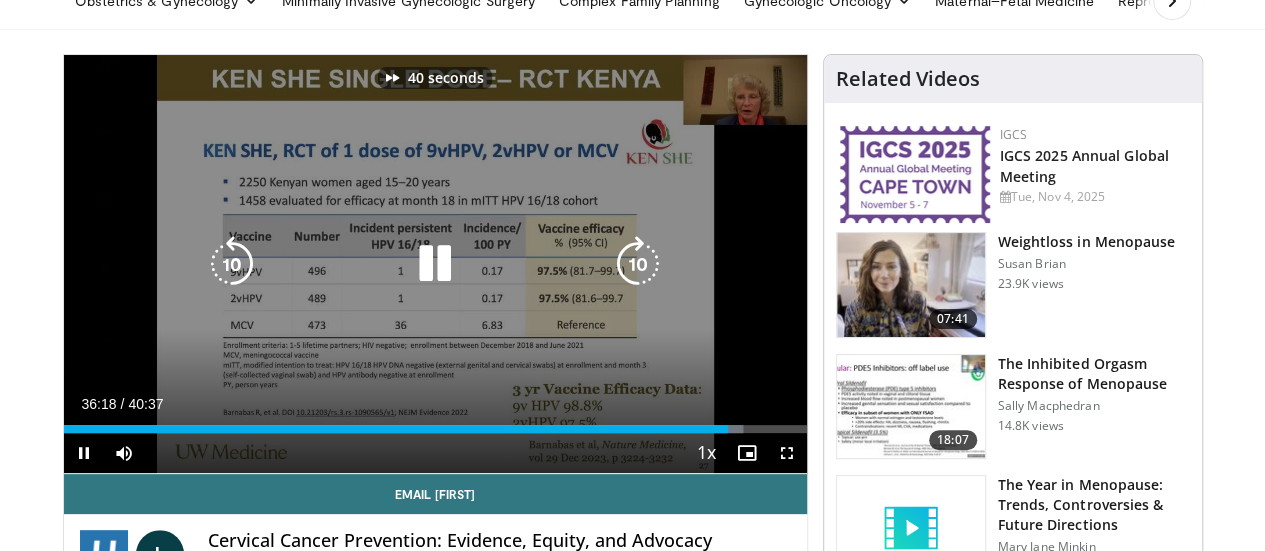 click at bounding box center [638, 264] 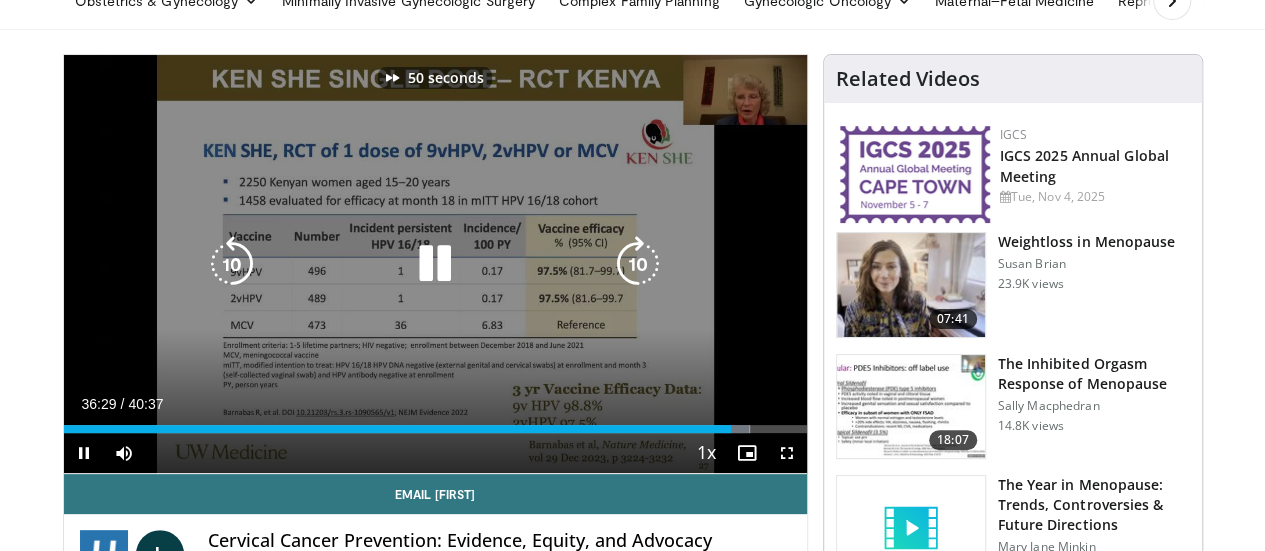 click at bounding box center (638, 264) 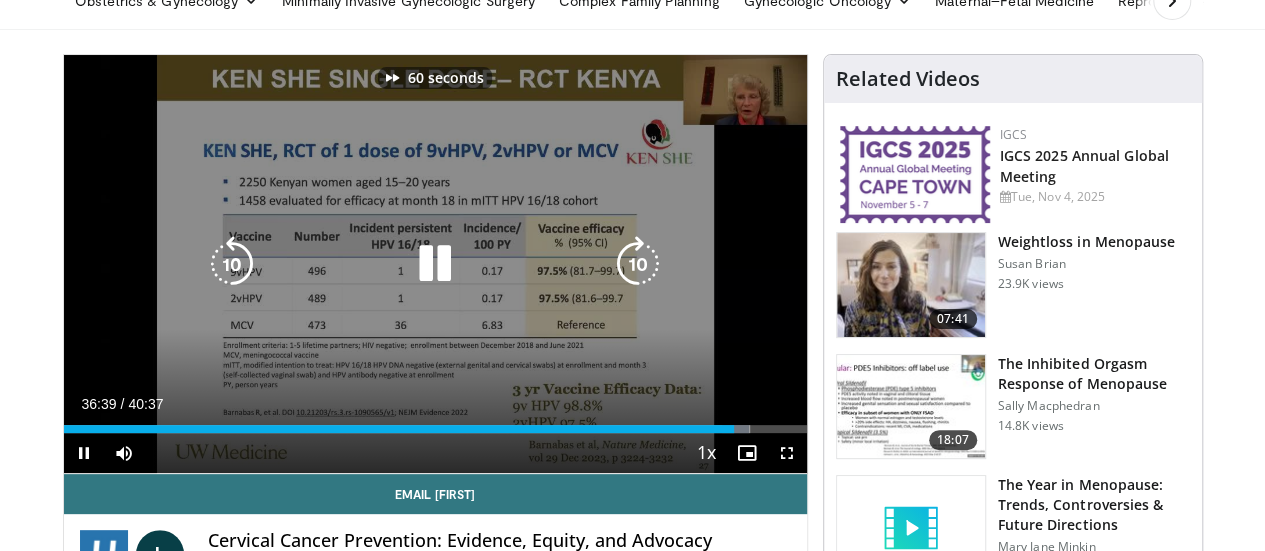 click at bounding box center (638, 264) 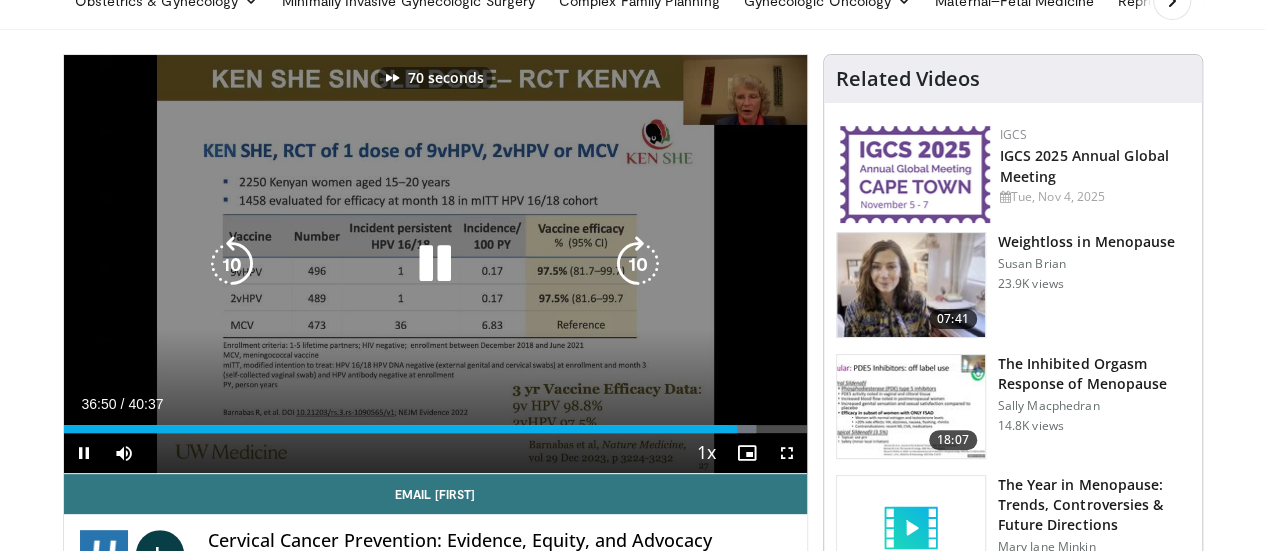 click at bounding box center (638, 264) 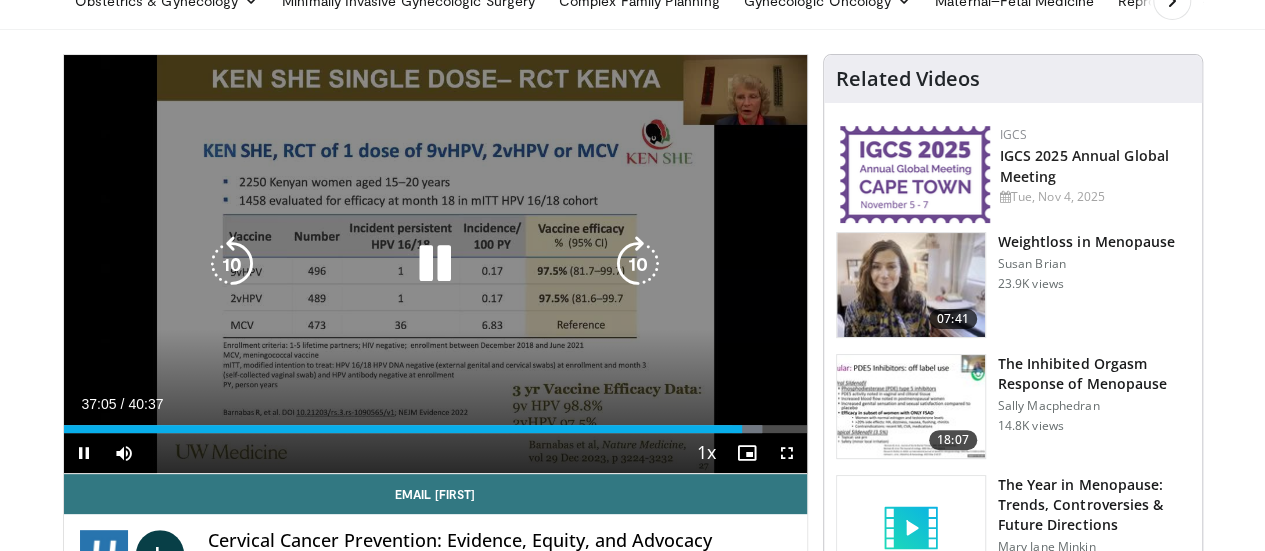 click at bounding box center [232, 264] 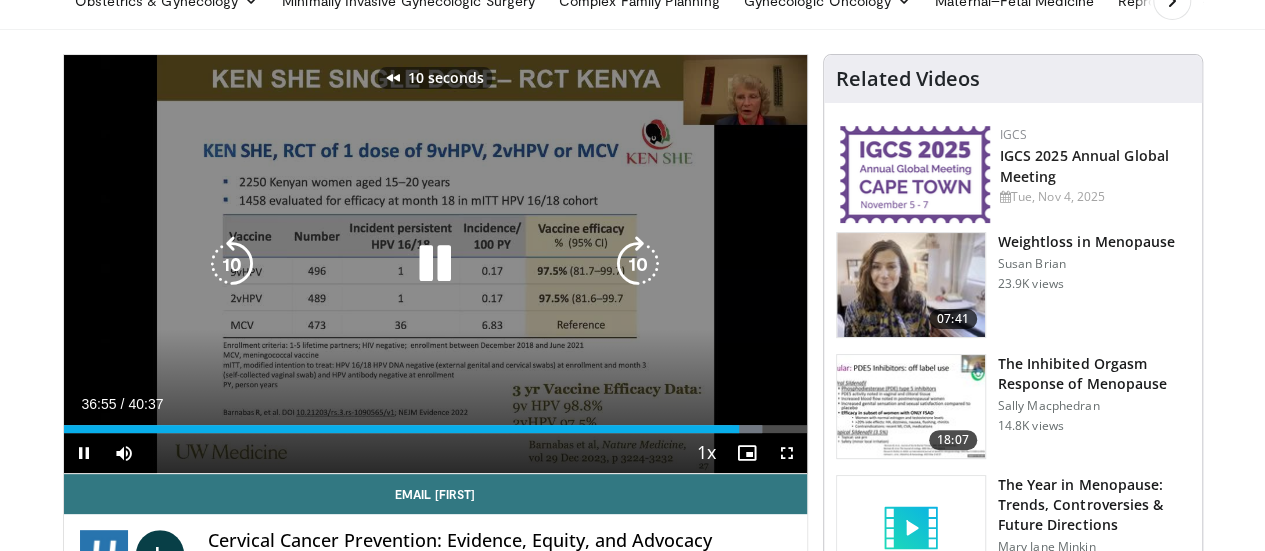 click at bounding box center [232, 264] 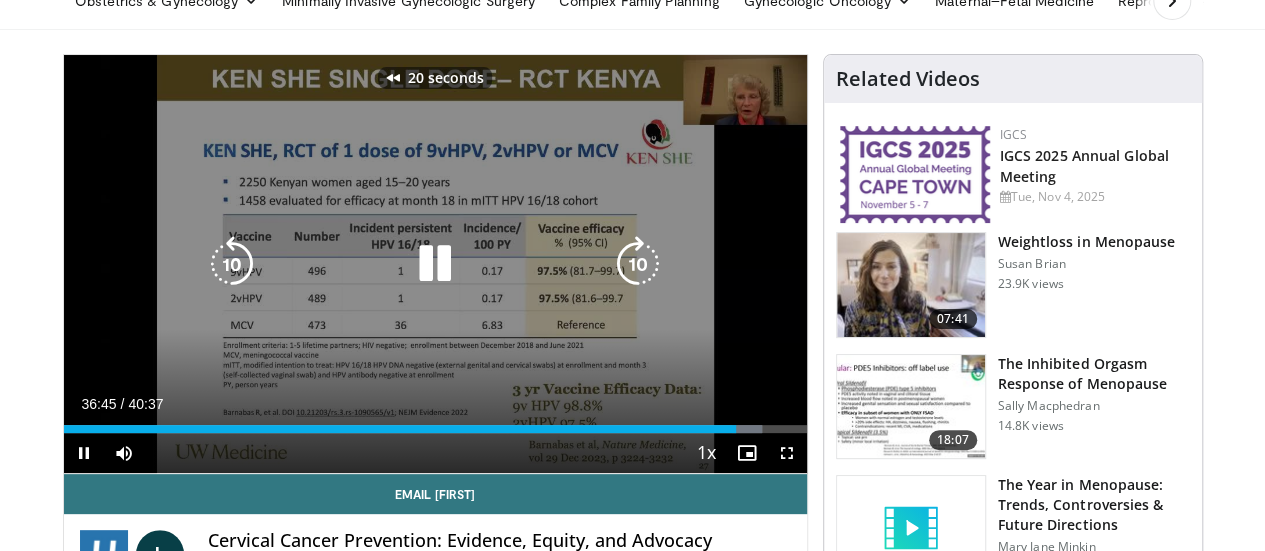click at bounding box center (232, 264) 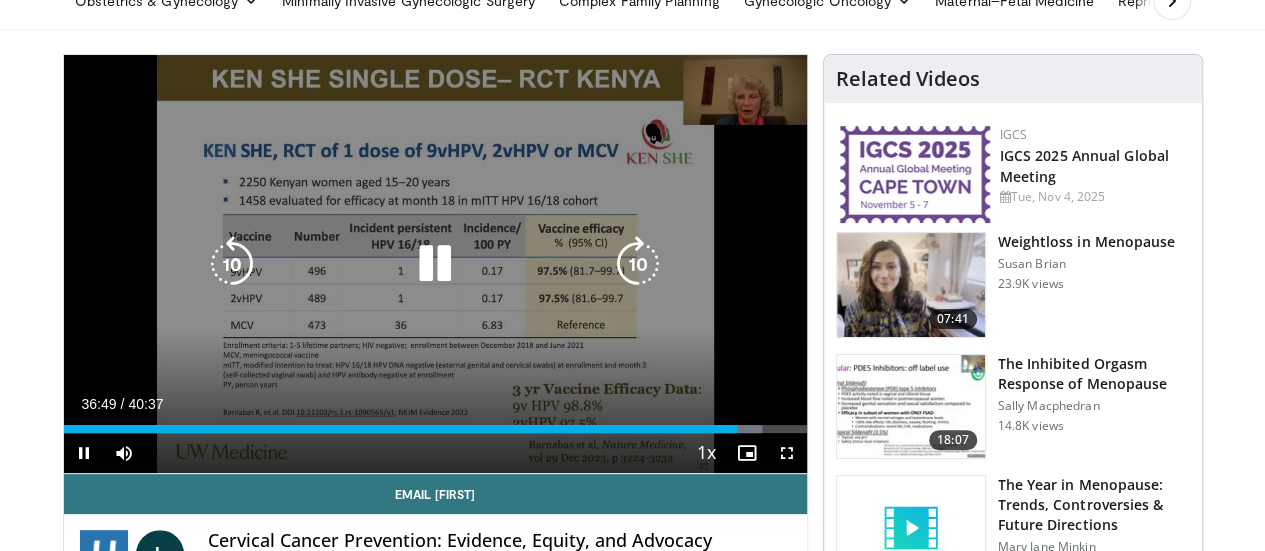 click at bounding box center (638, 264) 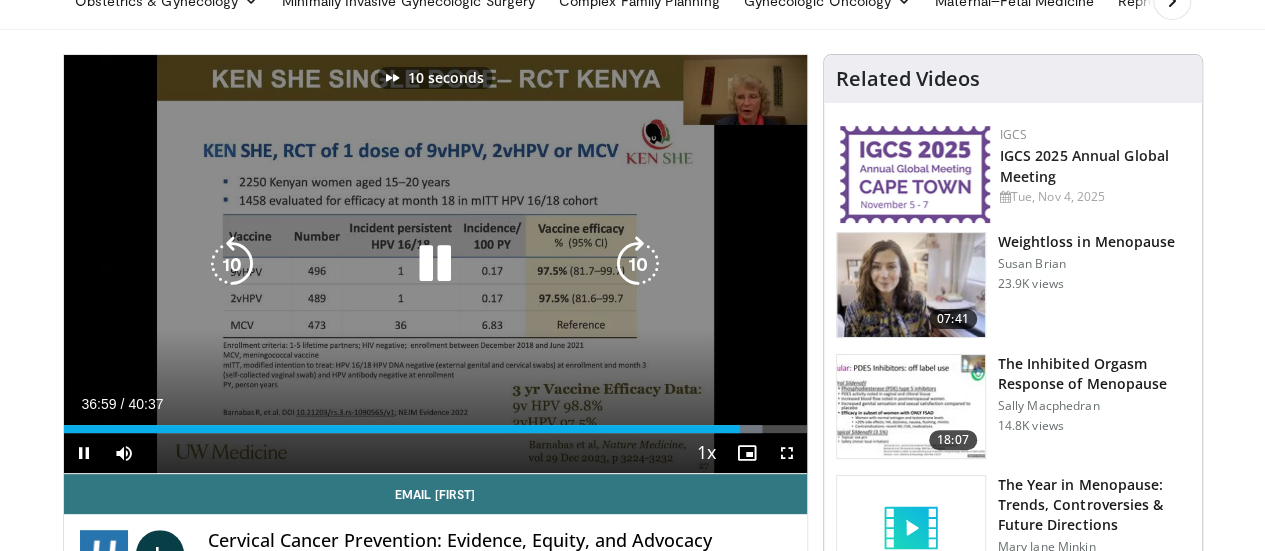click at bounding box center [638, 264] 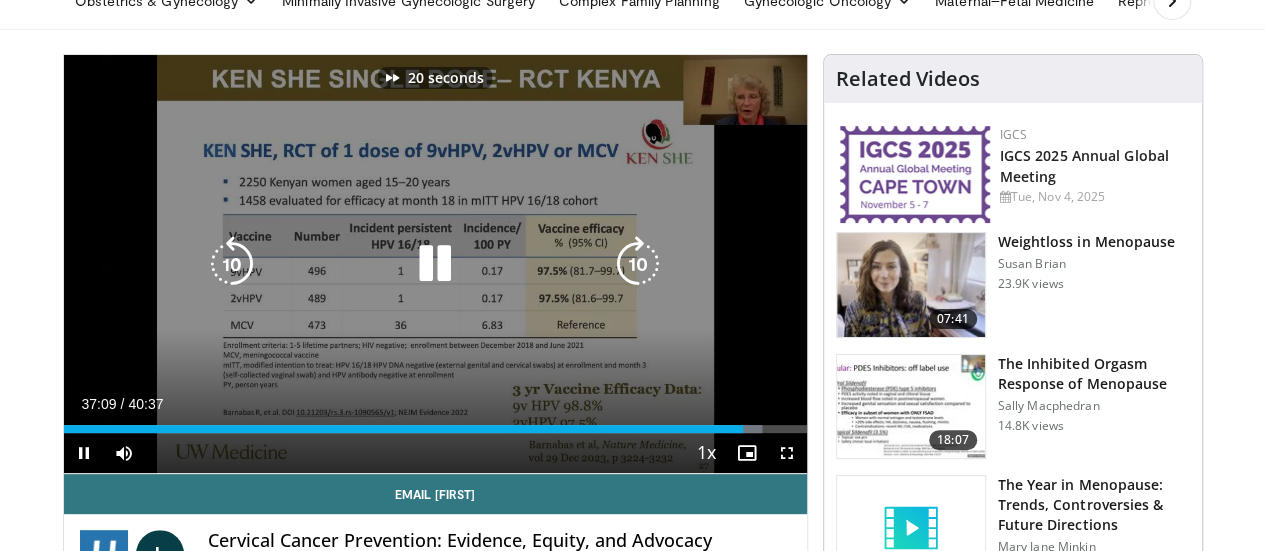 click at bounding box center [638, 264] 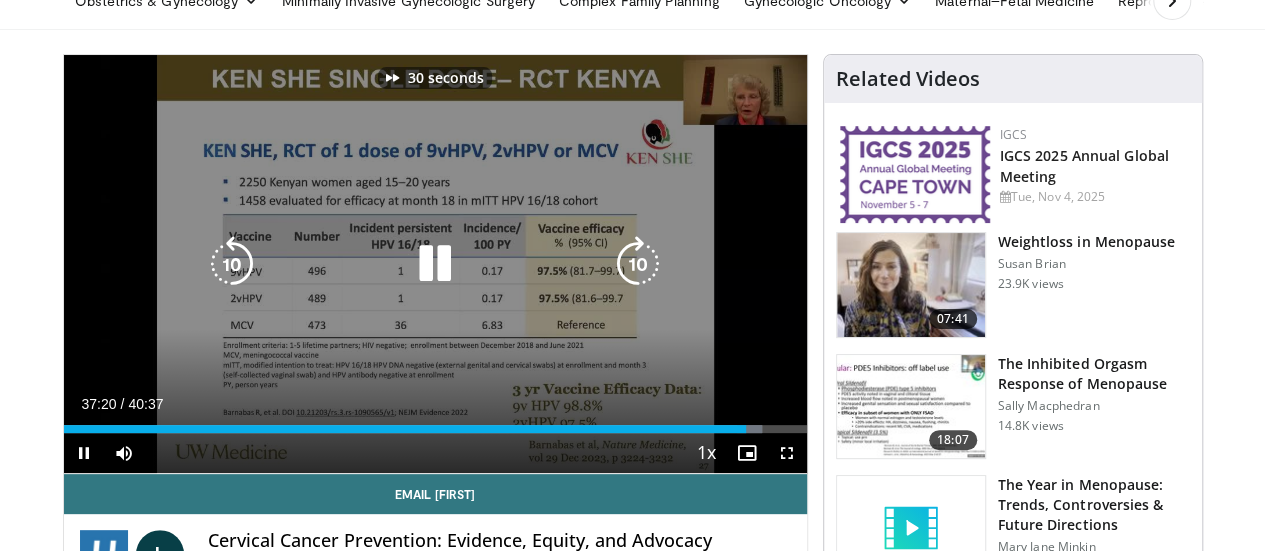 click at bounding box center [638, 264] 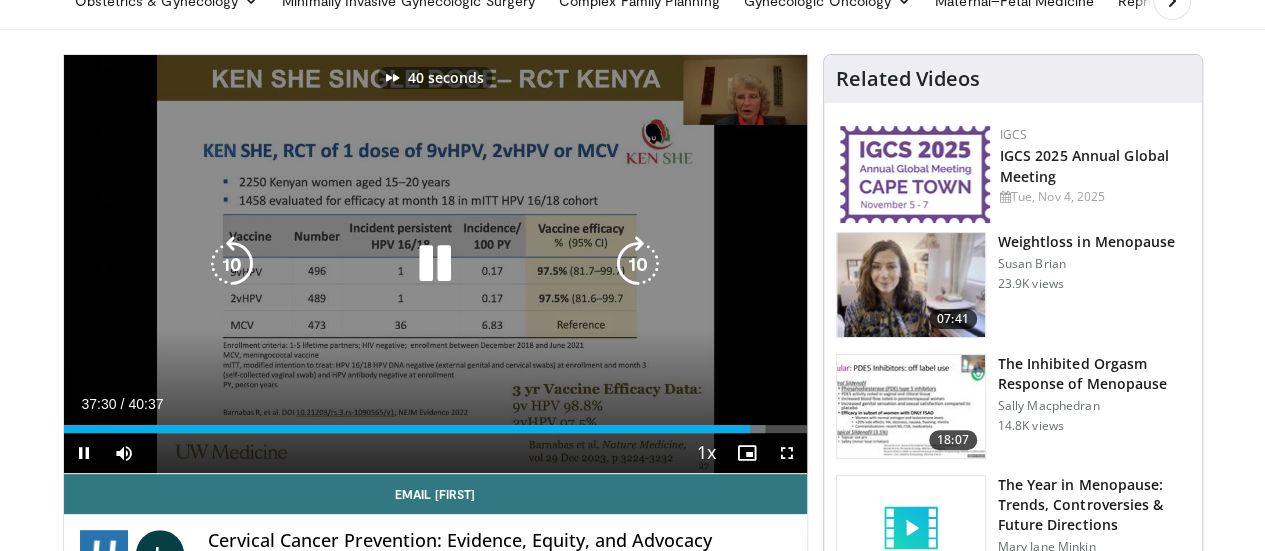 click at bounding box center [638, 264] 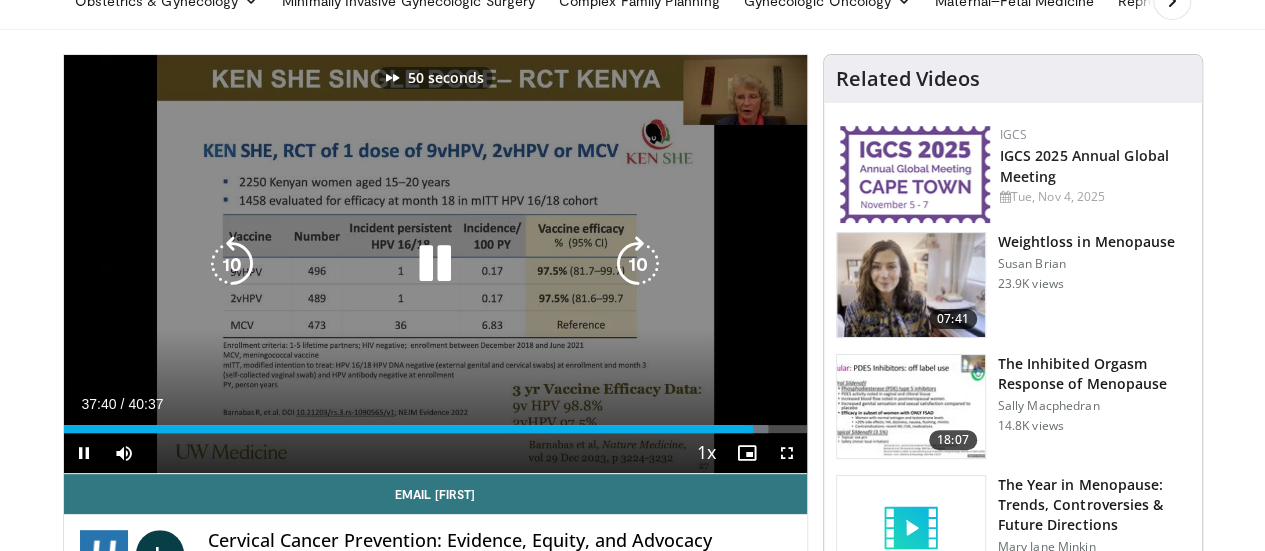 click at bounding box center (638, 264) 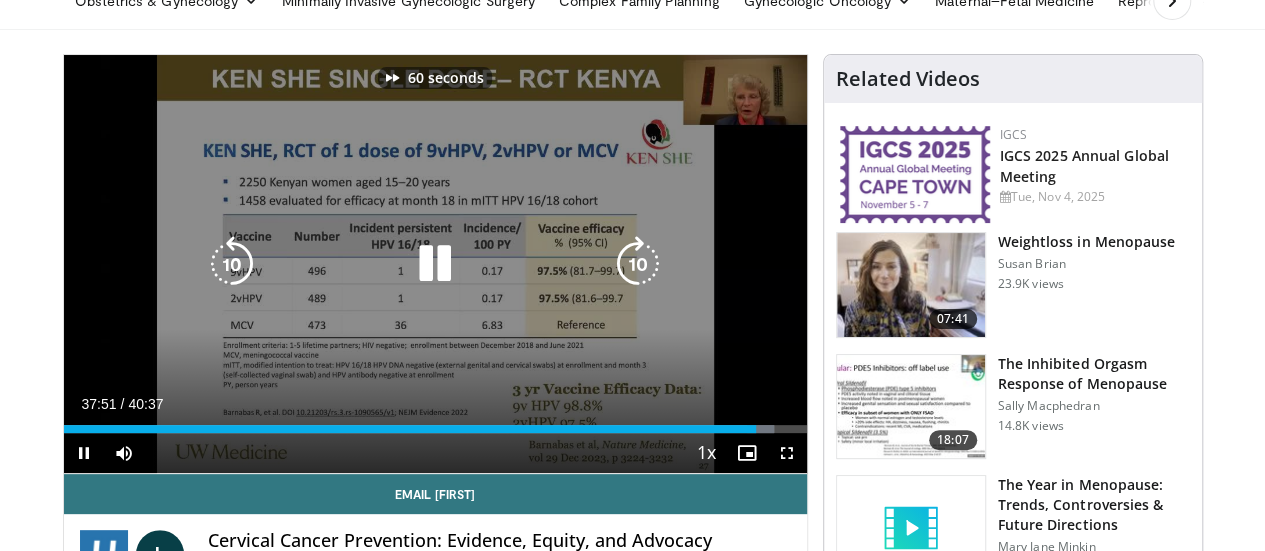 click at bounding box center (638, 264) 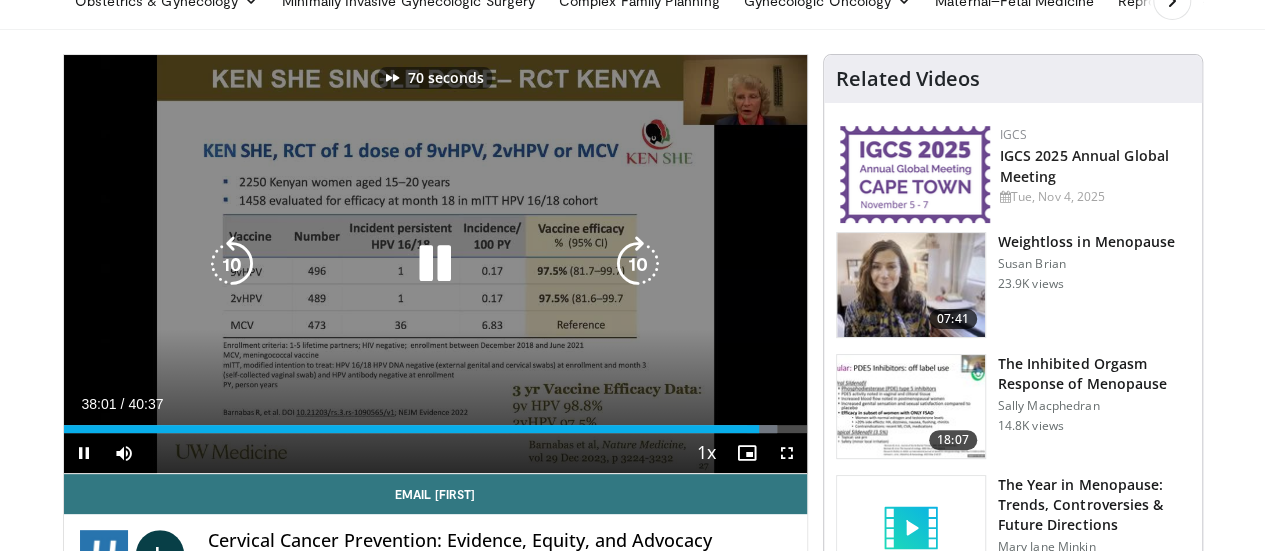 click at bounding box center [638, 264] 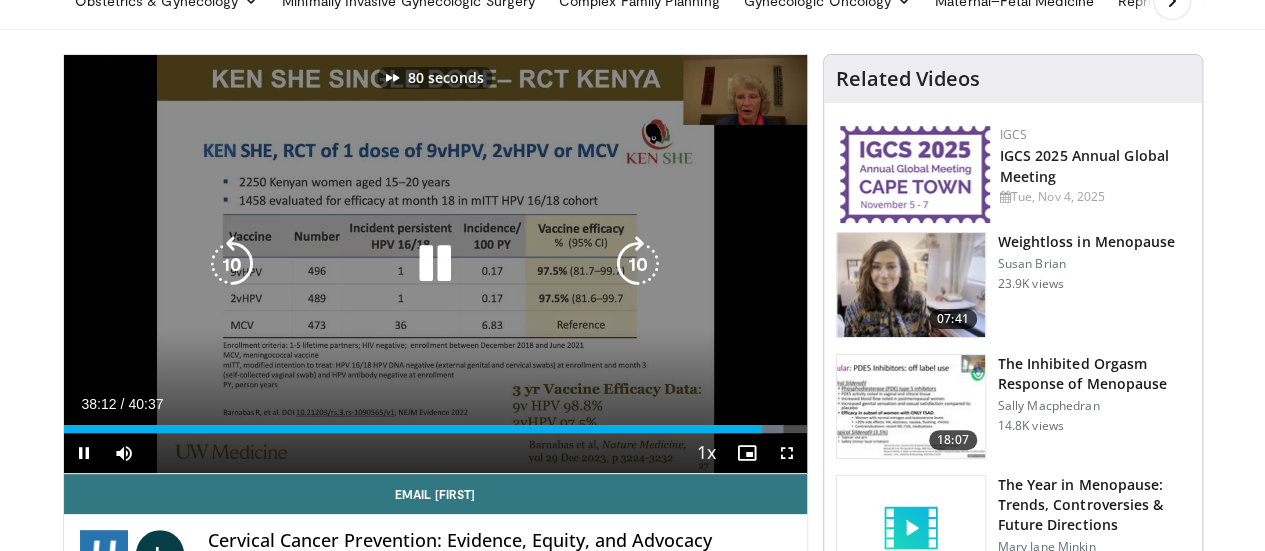 click at bounding box center [638, 264] 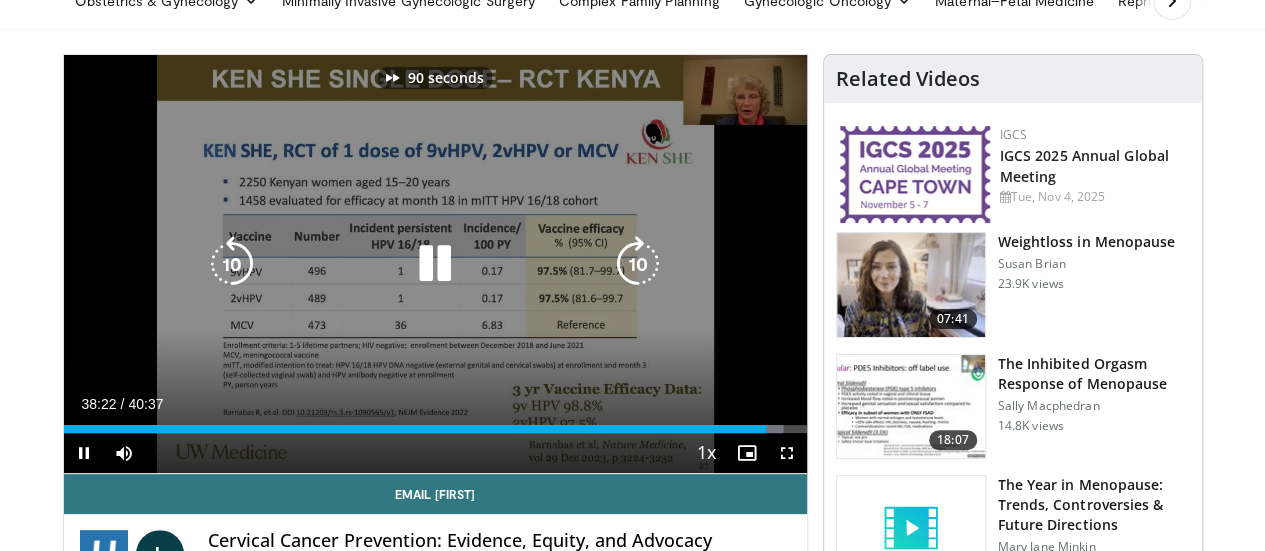 click at bounding box center [638, 264] 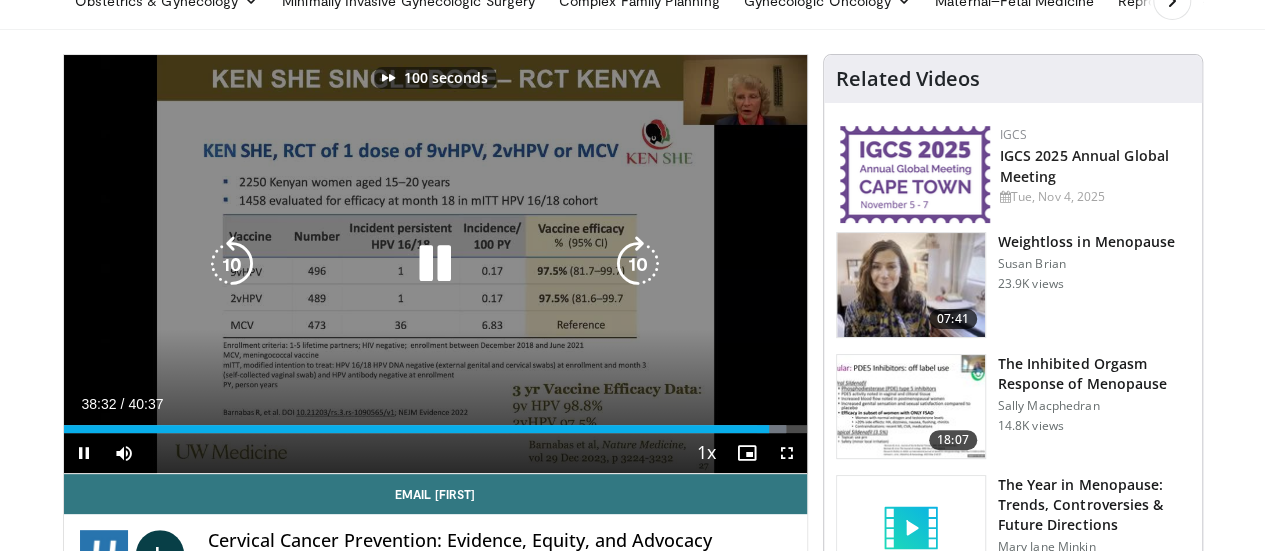 click at bounding box center [638, 264] 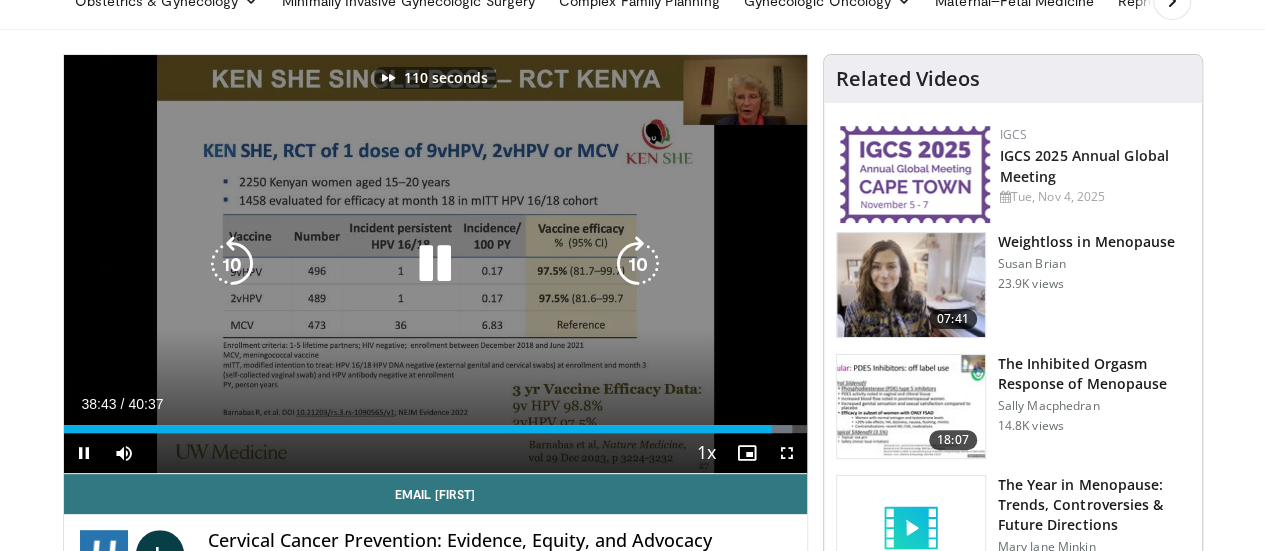 click at bounding box center (638, 264) 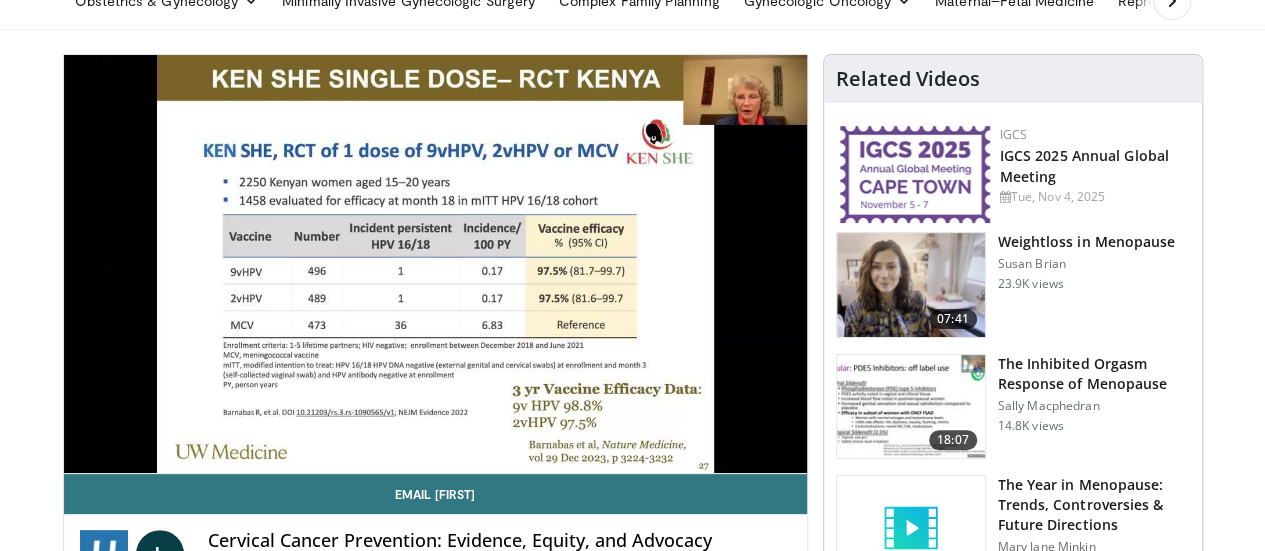 click on "120 seconds
Tap to unmute" at bounding box center (435, 264) 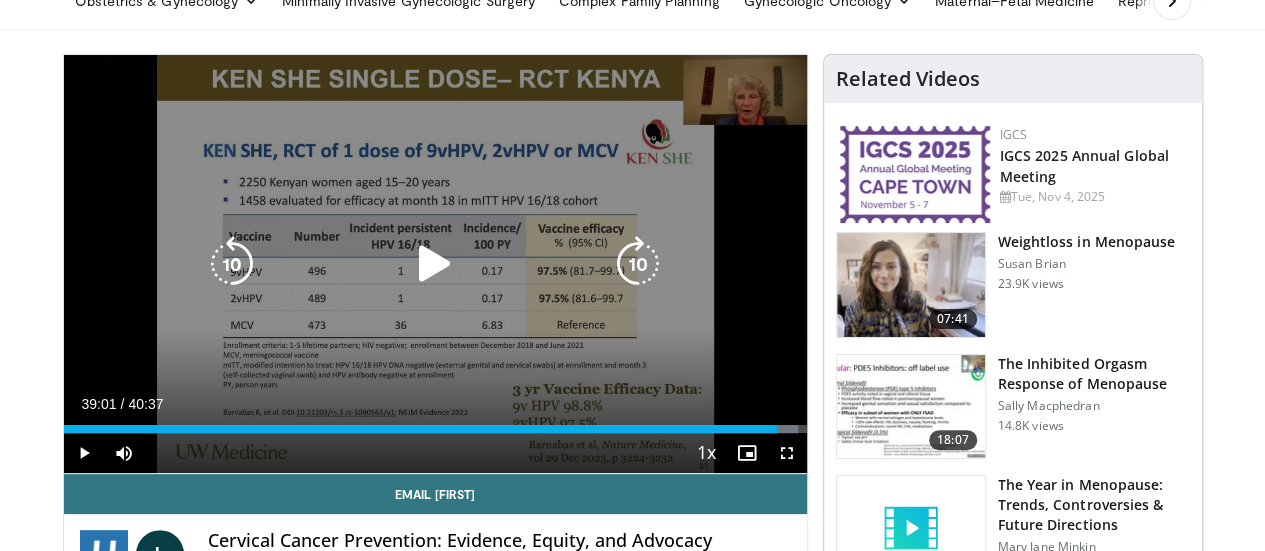 click at bounding box center [638, 264] 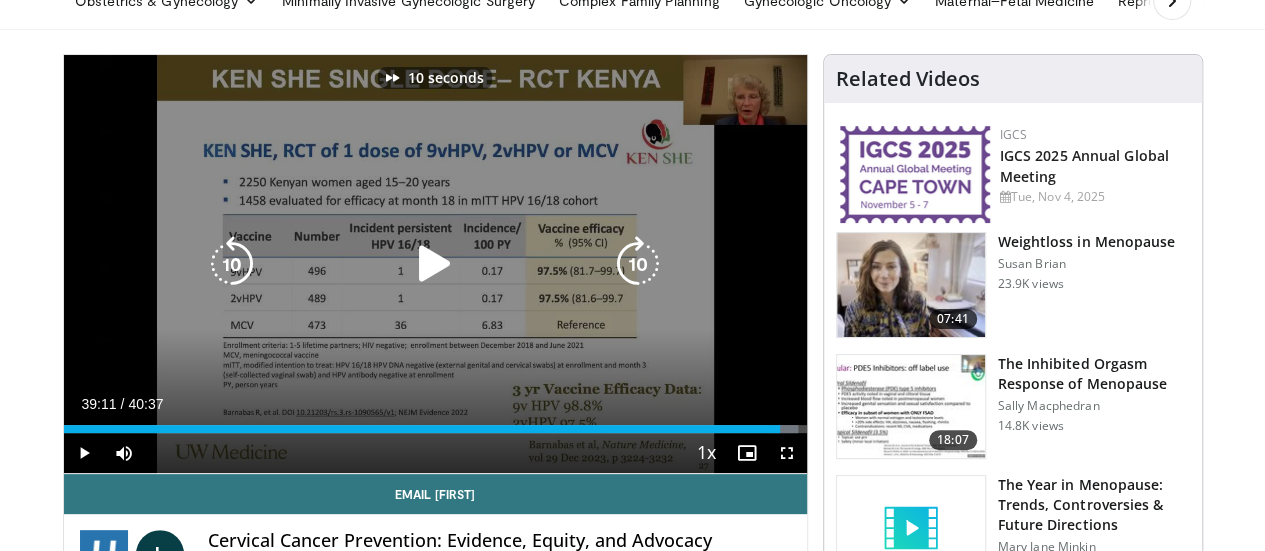 click at bounding box center (638, 264) 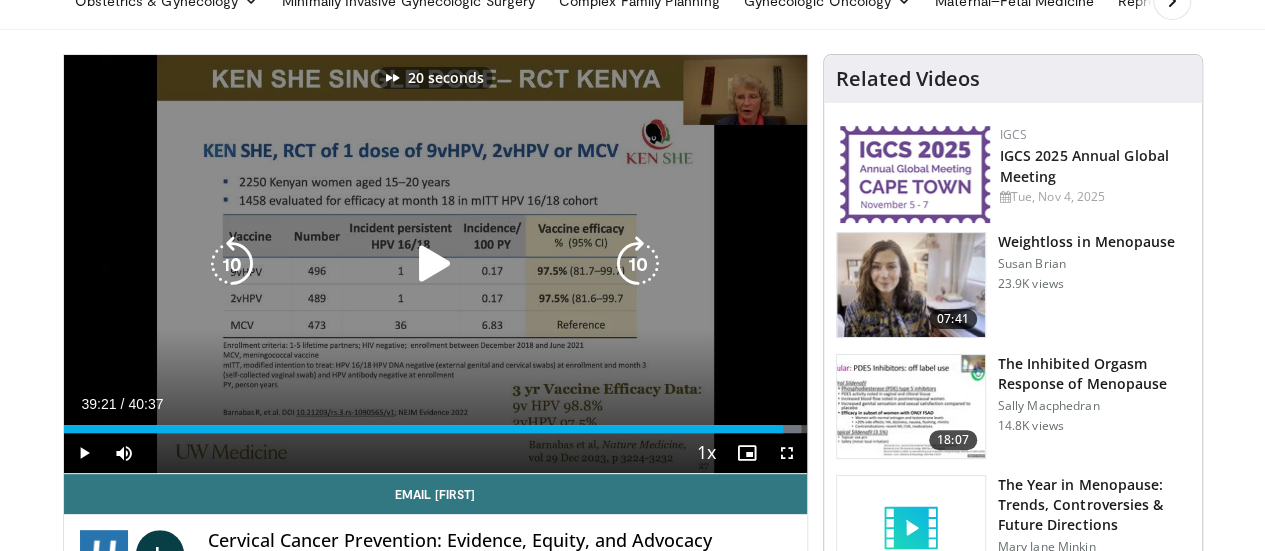 click at bounding box center [638, 264] 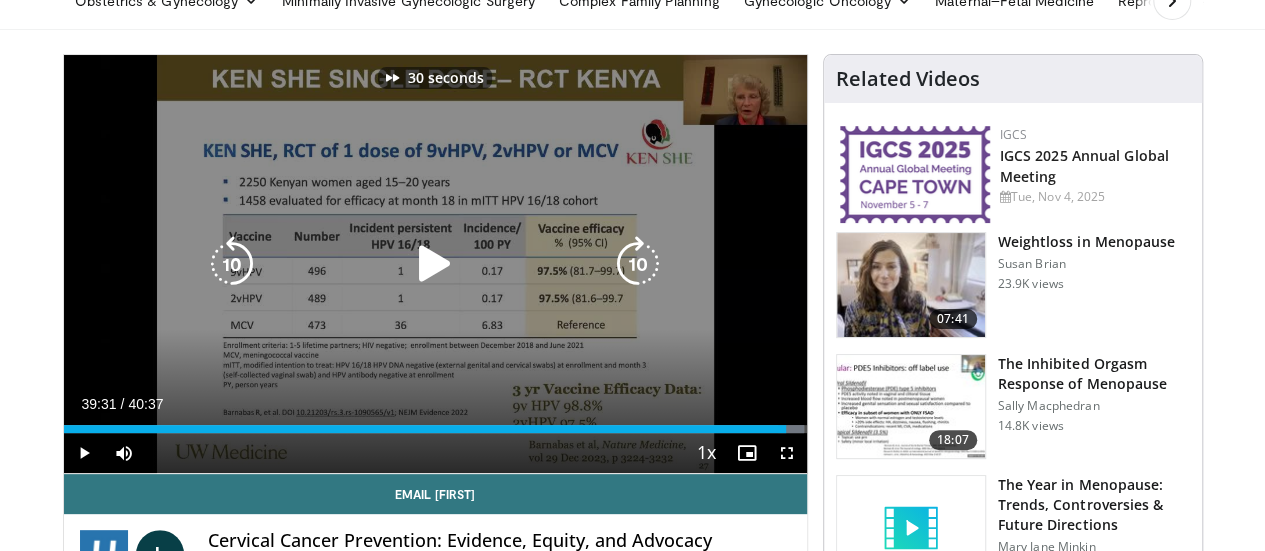 click at bounding box center (638, 264) 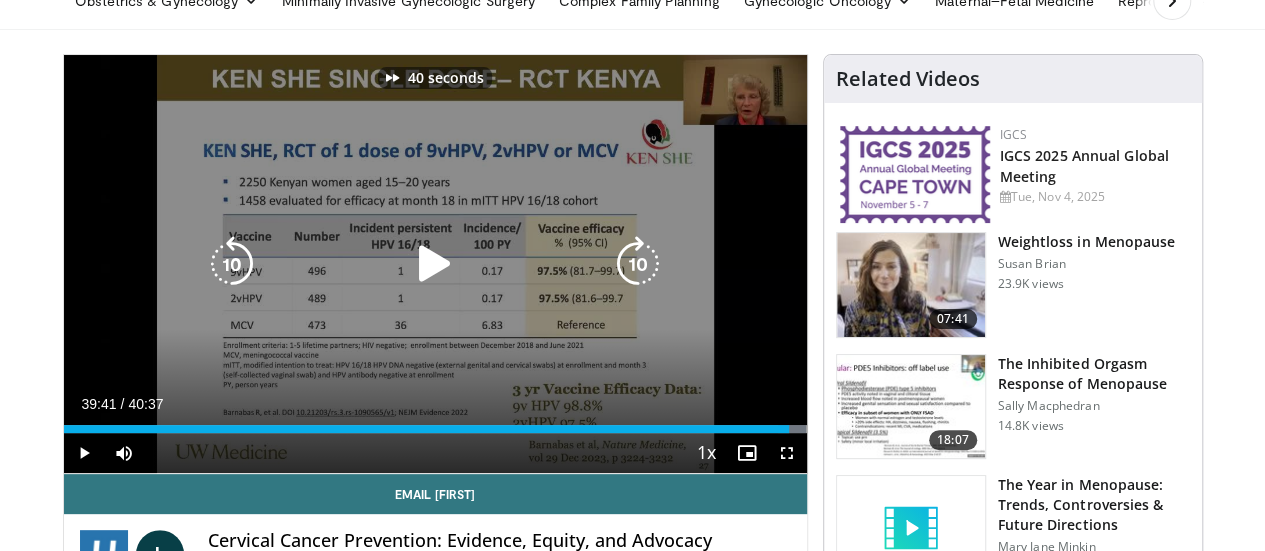 click at bounding box center (638, 264) 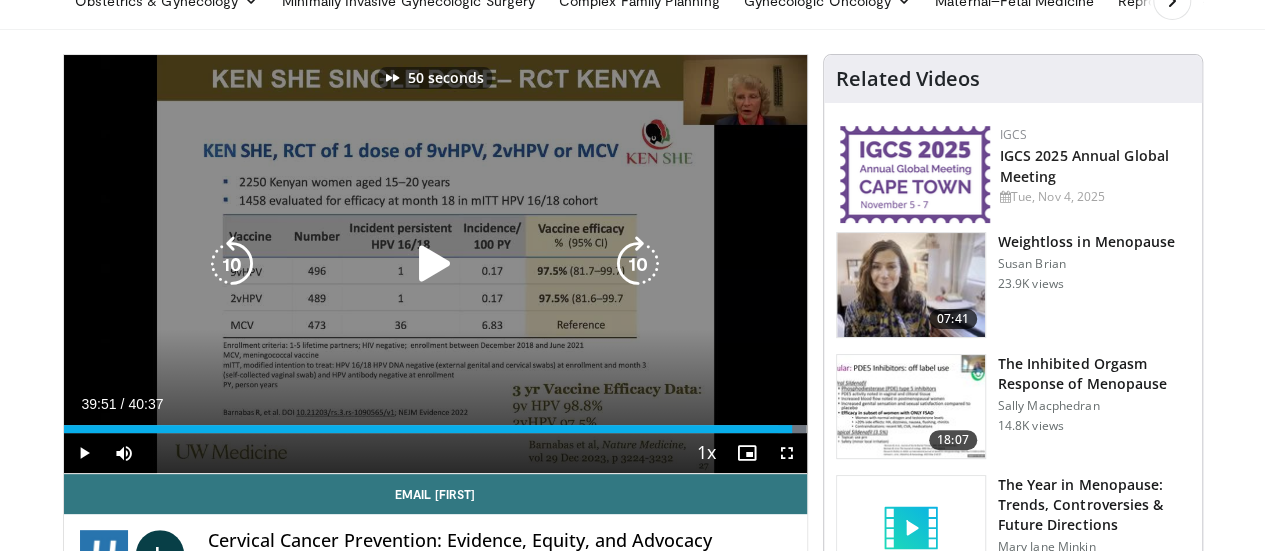 click at bounding box center (638, 264) 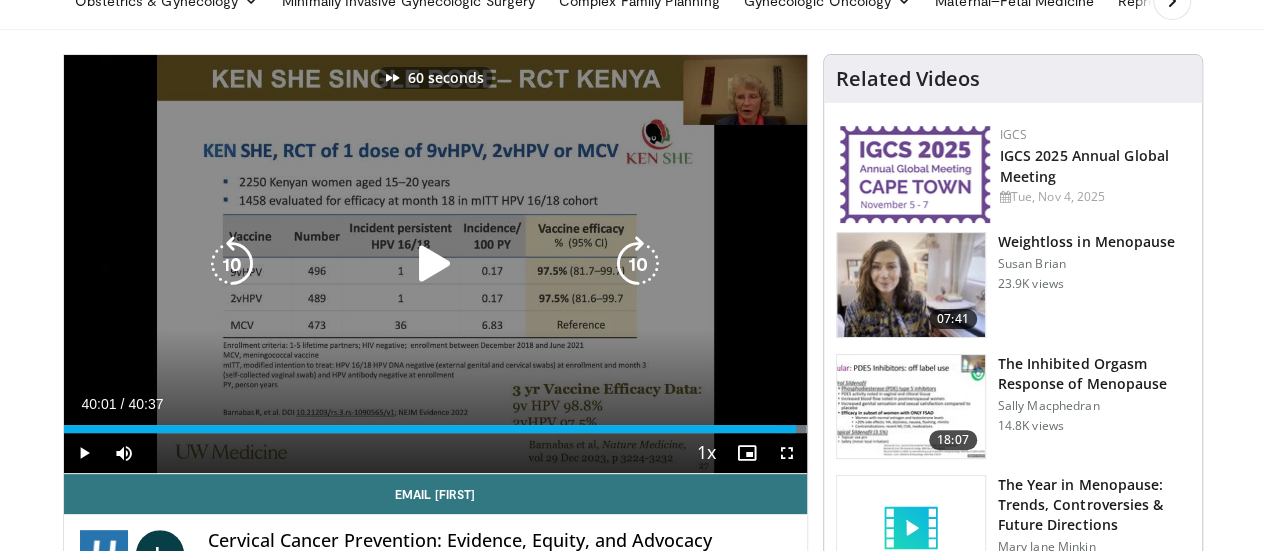 click at bounding box center [435, 264] 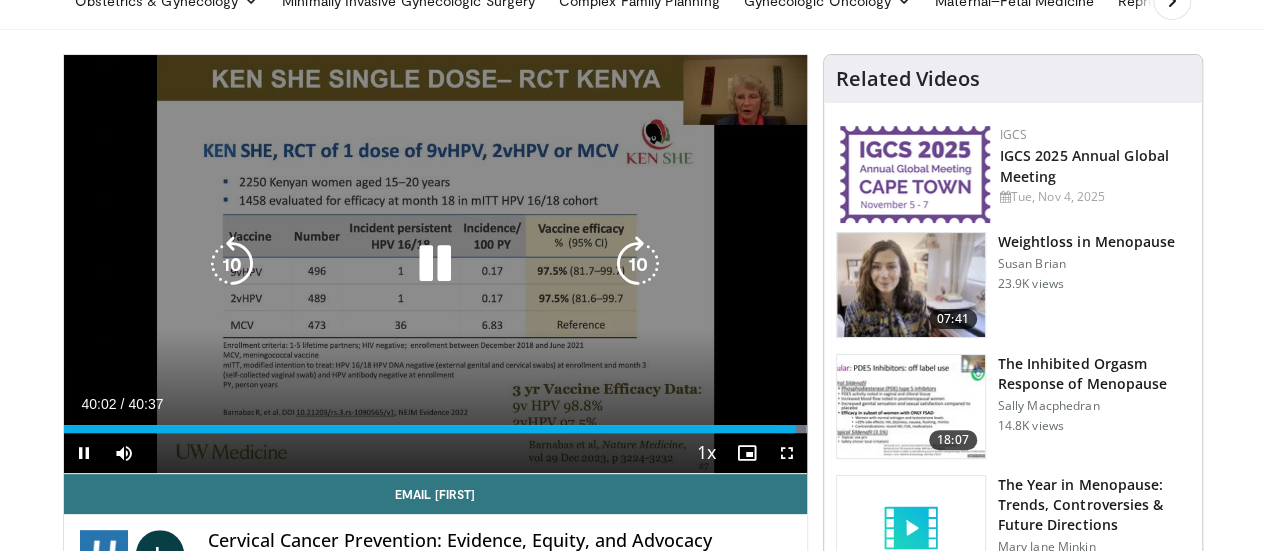 click at bounding box center [638, 264] 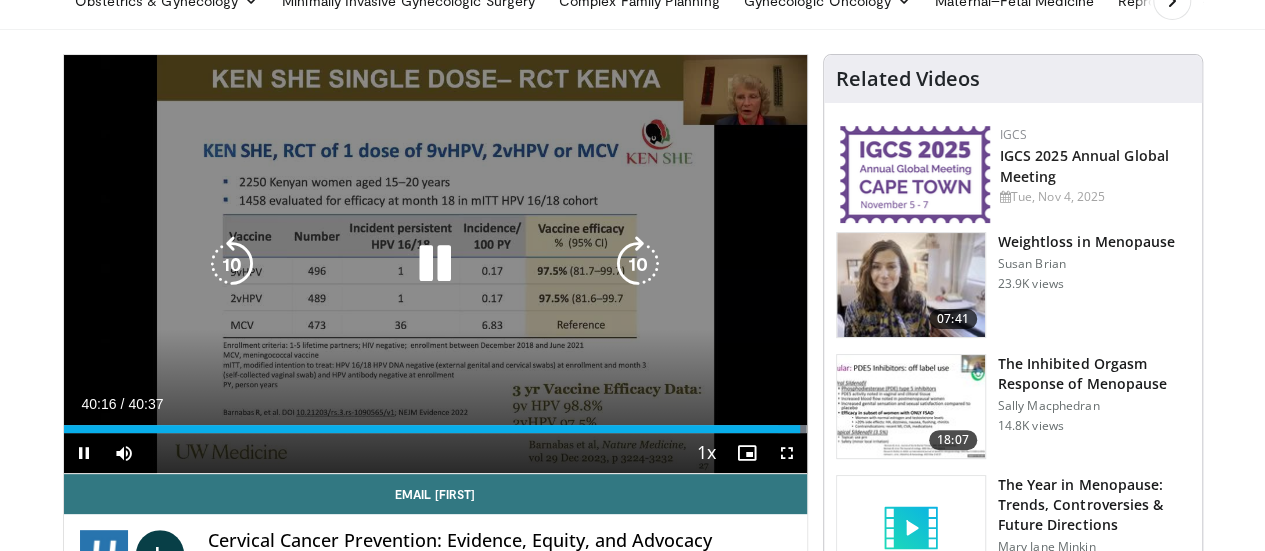drag, startPoint x: 414, startPoint y: 277, endPoint x: 461, endPoint y: 66, distance: 216.17123 